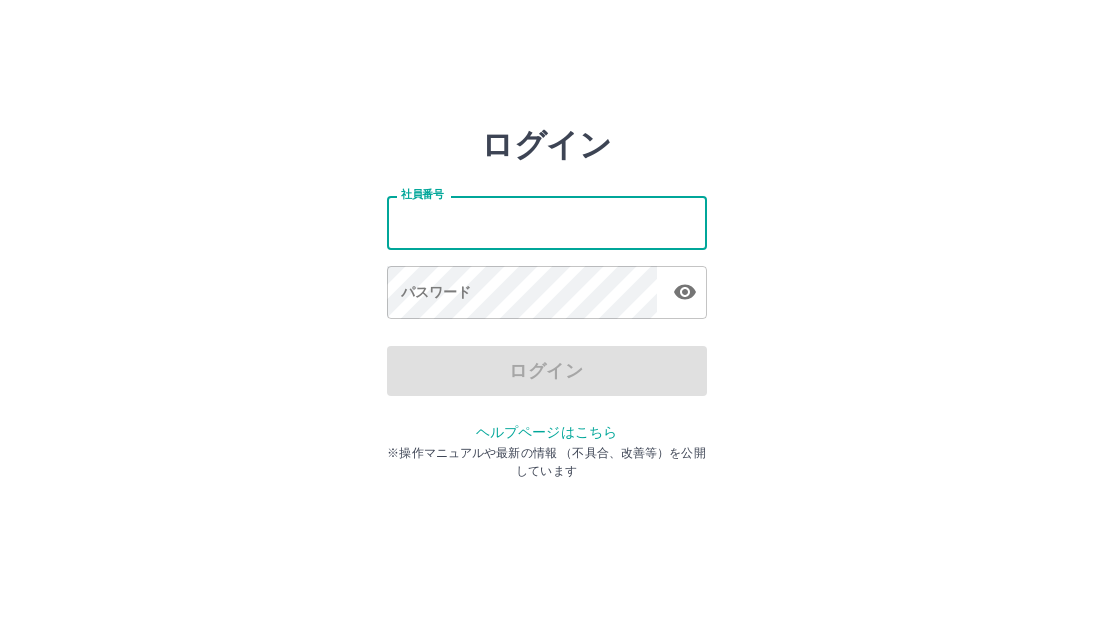 scroll, scrollTop: 0, scrollLeft: 0, axis: both 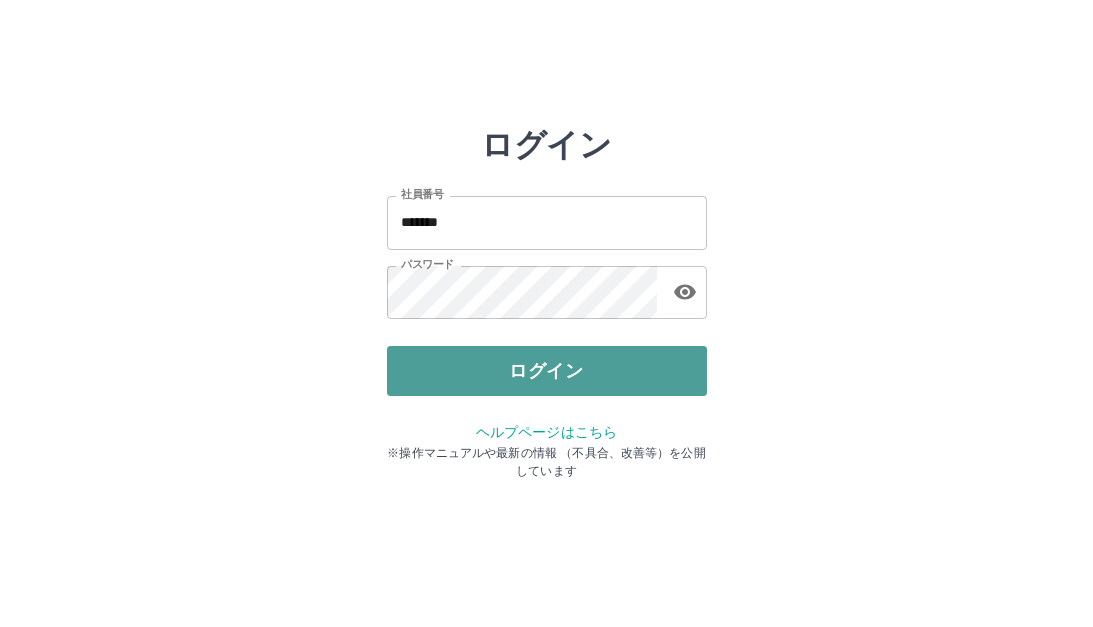 click on "ログイン" at bounding box center [547, 371] 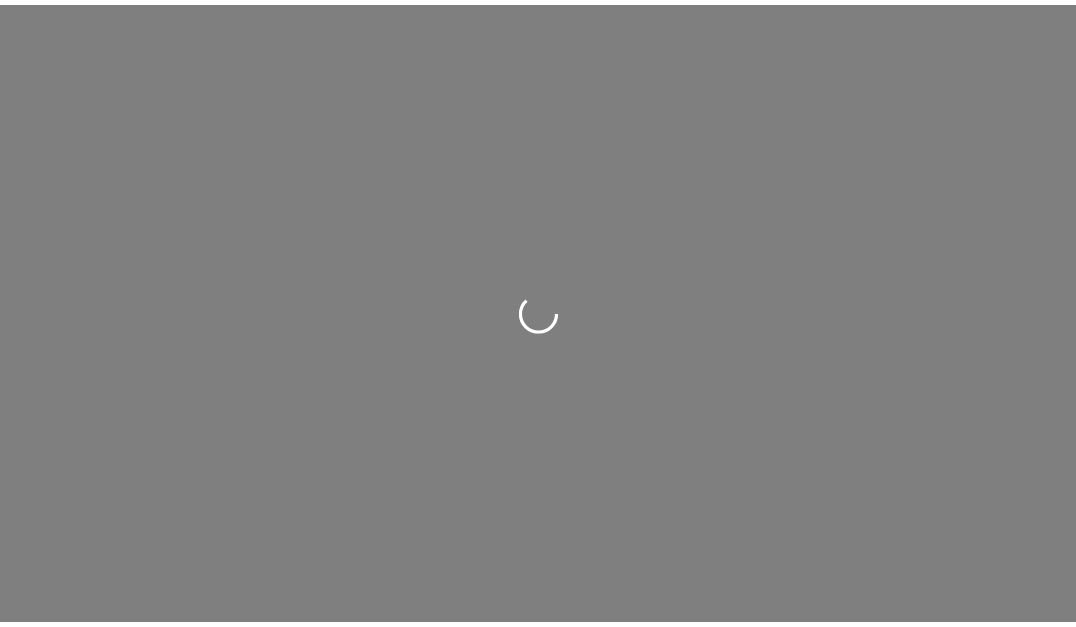 scroll, scrollTop: 0, scrollLeft: 0, axis: both 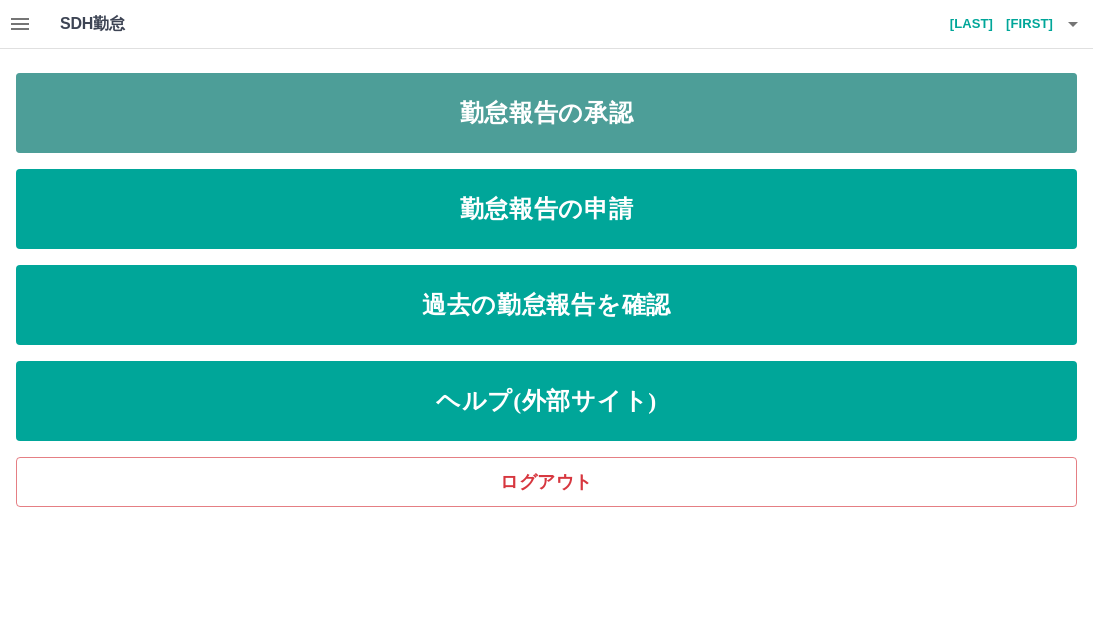 click on "勤怠報告の承認" at bounding box center (546, 113) 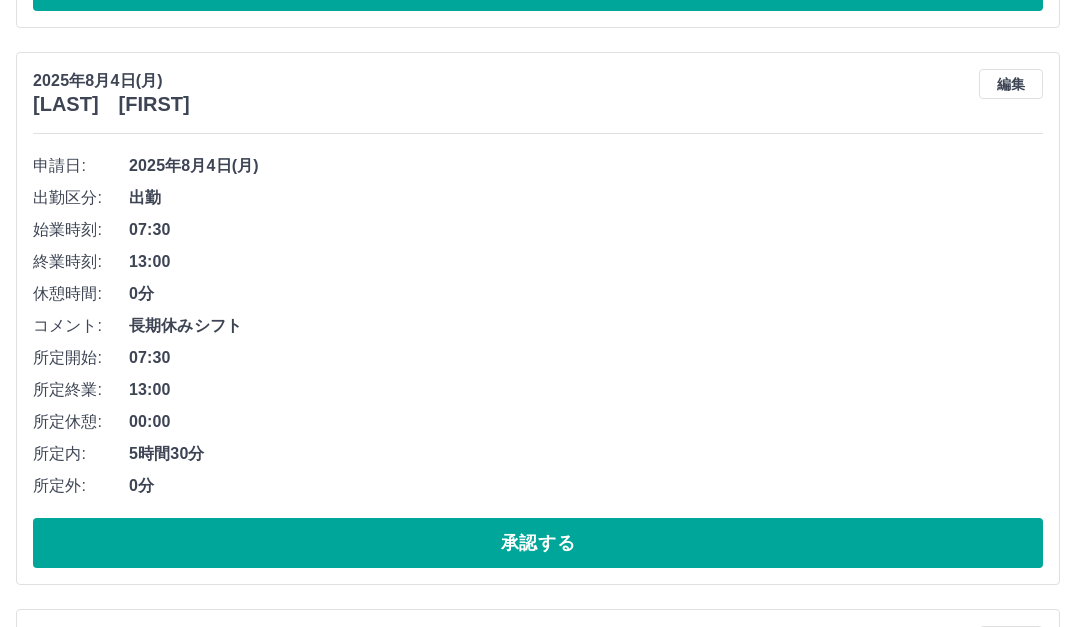 scroll, scrollTop: 1100, scrollLeft: 0, axis: vertical 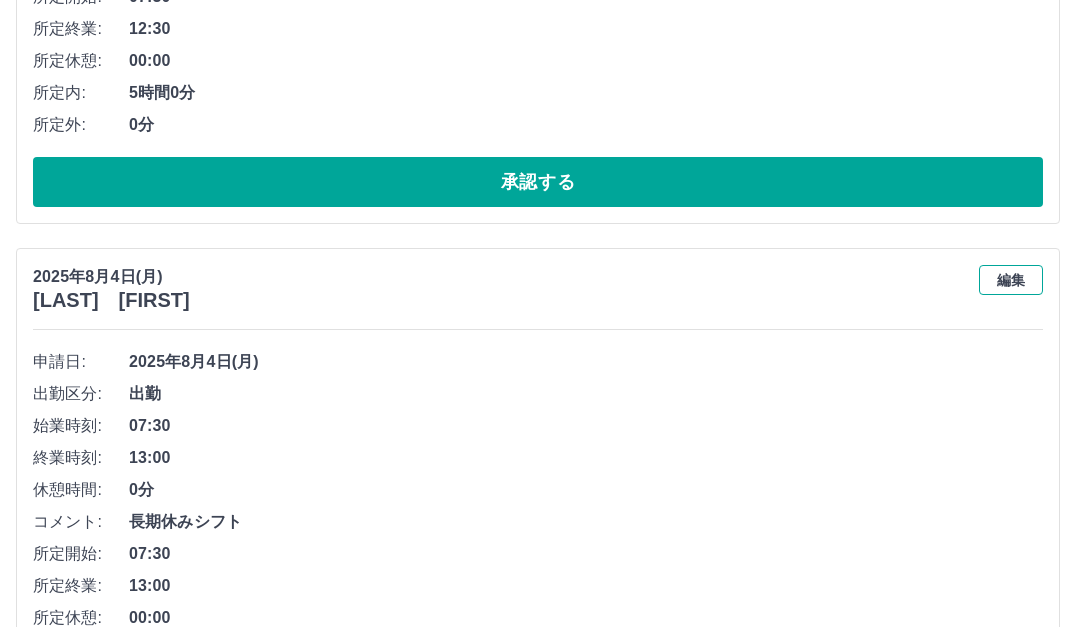 drag, startPoint x: 1013, startPoint y: 283, endPoint x: 983, endPoint y: 296, distance: 32.695564 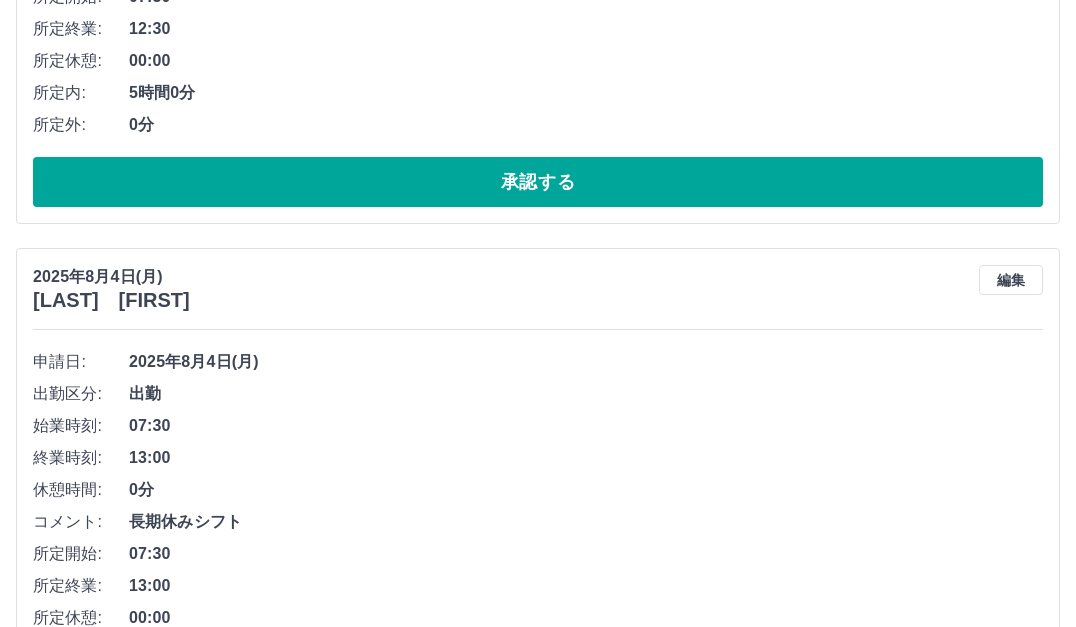 click on "編集" at bounding box center (1011, 280) 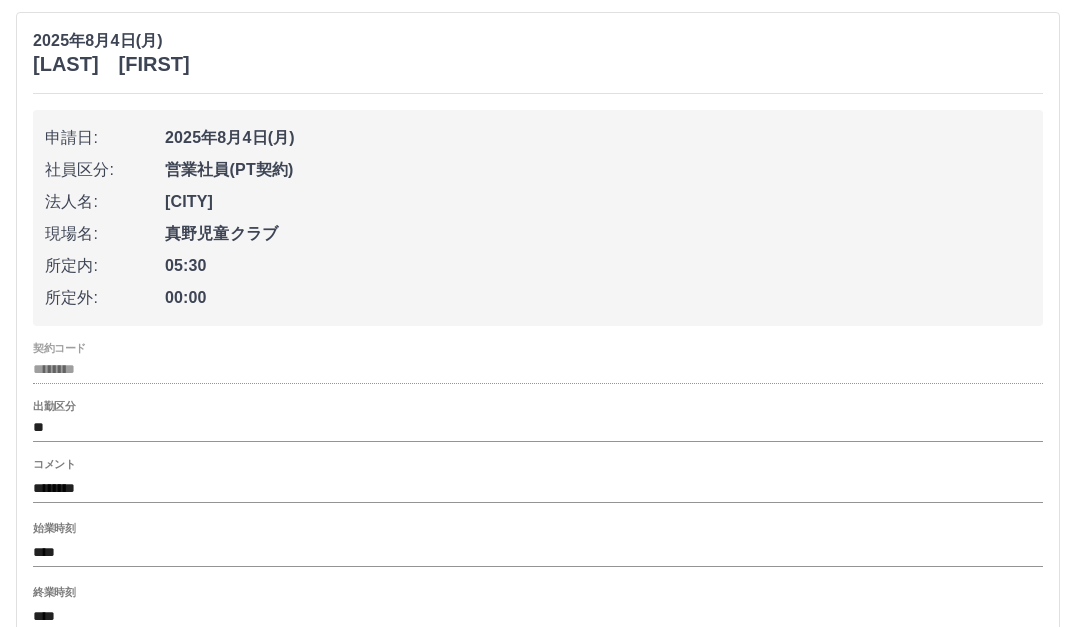scroll, scrollTop: 1400, scrollLeft: 0, axis: vertical 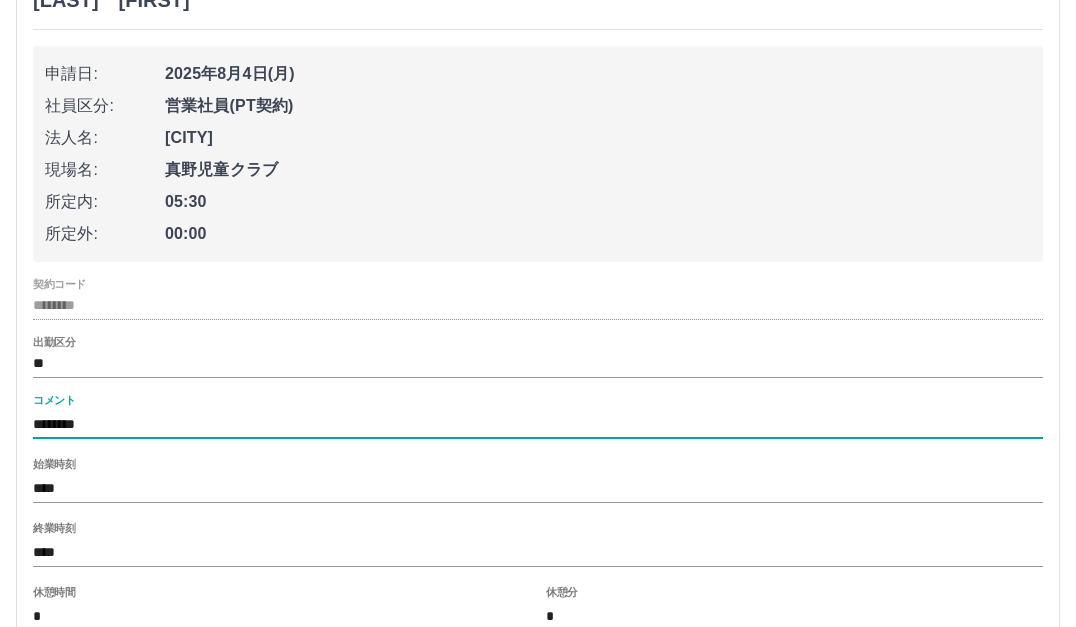 click on "*******" at bounding box center [538, 424] 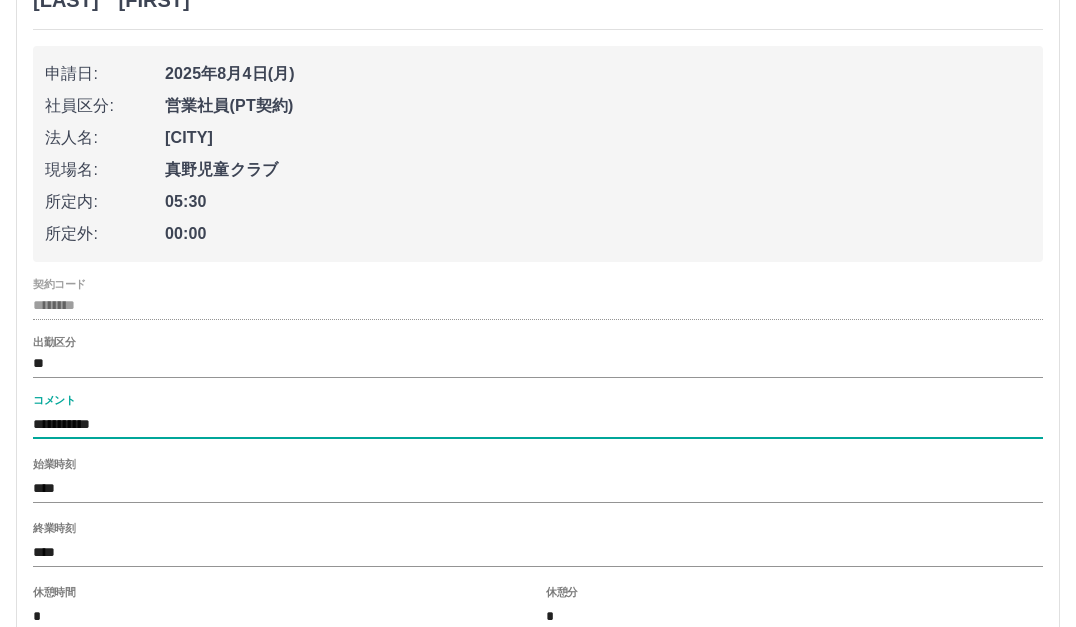 click on "**********" at bounding box center (538, 424) 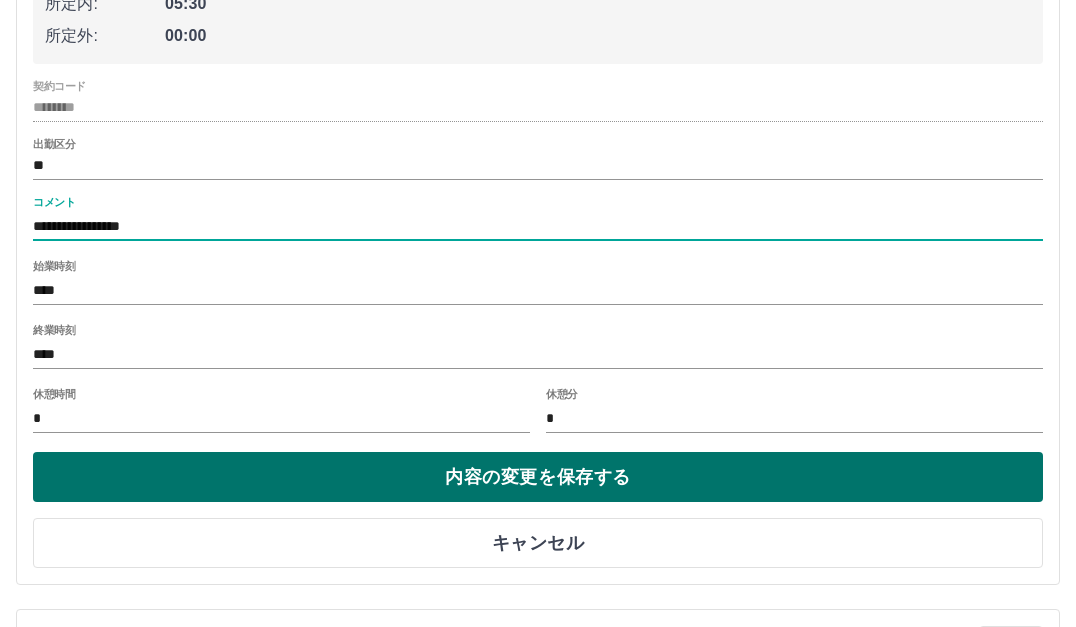 scroll, scrollTop: 1600, scrollLeft: 0, axis: vertical 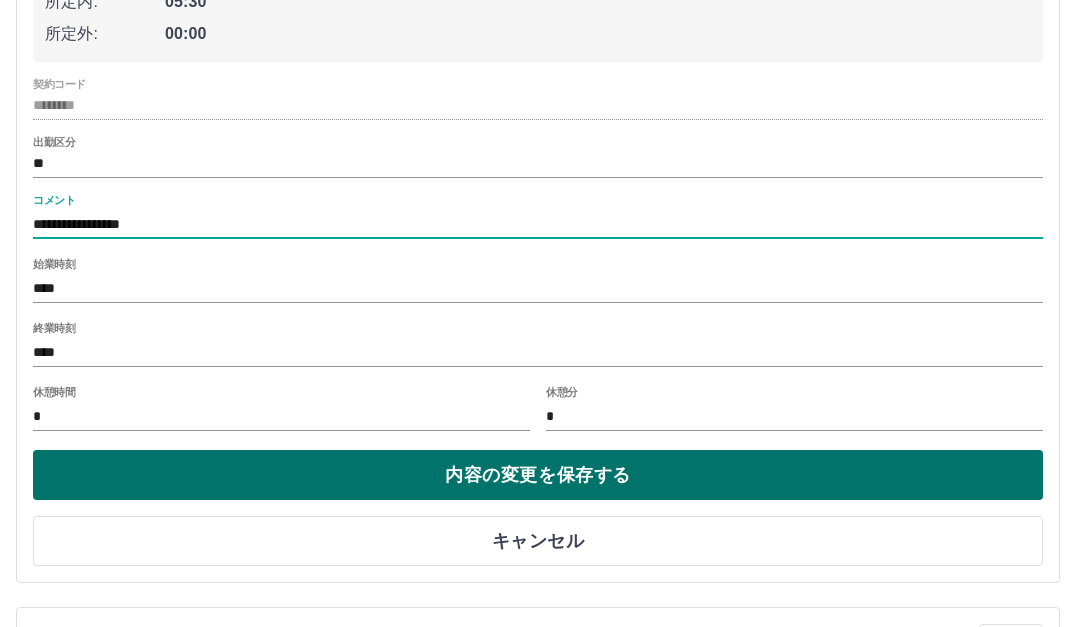type on "**********" 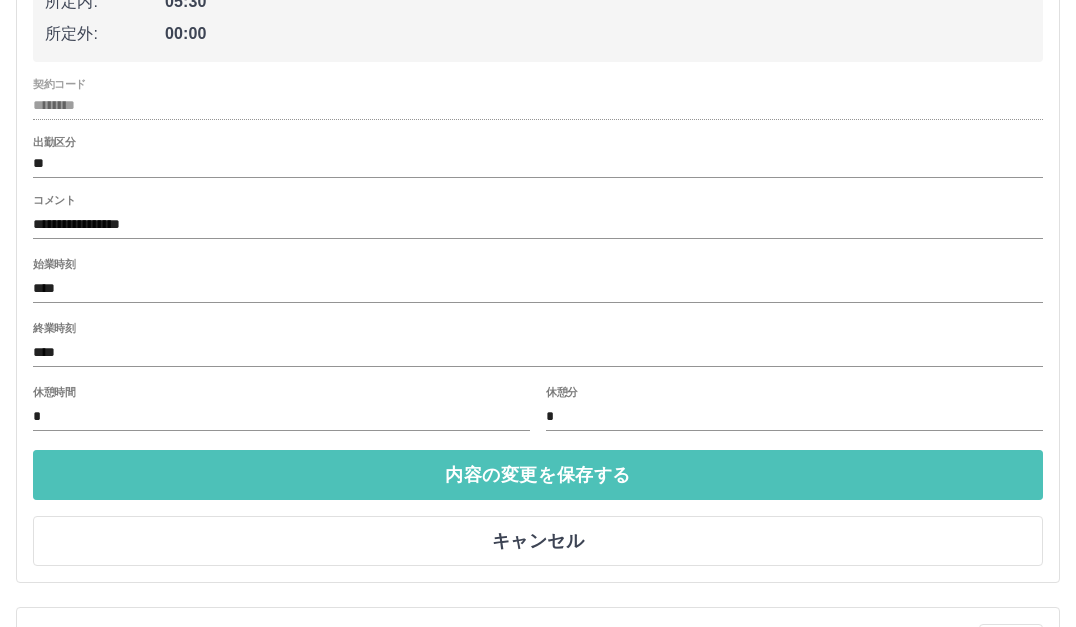 click on "内容の変更を保存する" at bounding box center (538, 475) 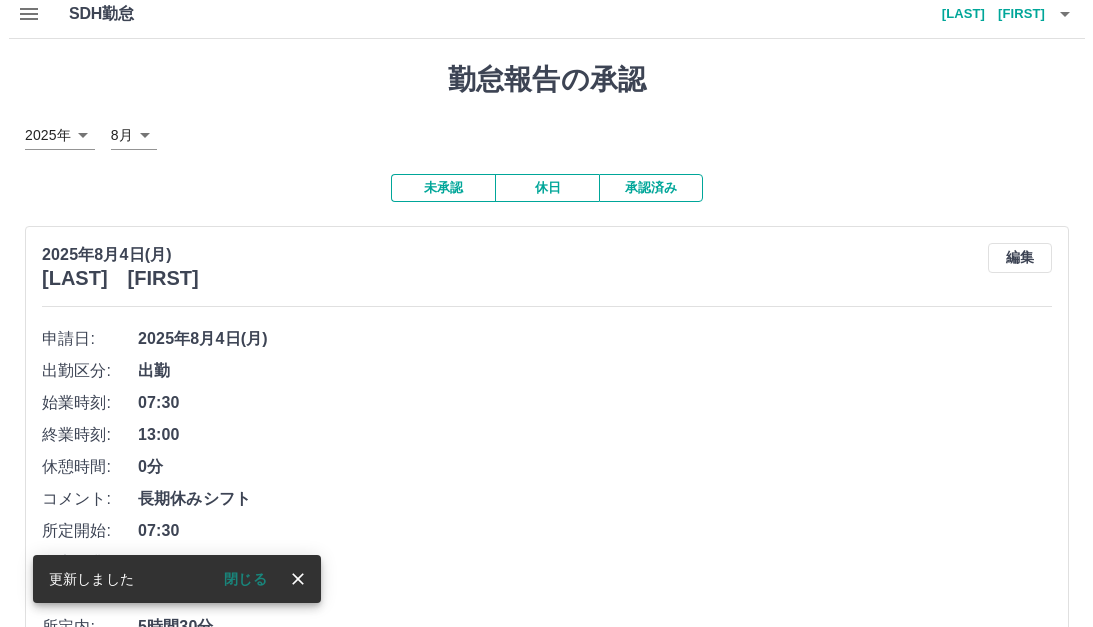 scroll, scrollTop: 0, scrollLeft: 0, axis: both 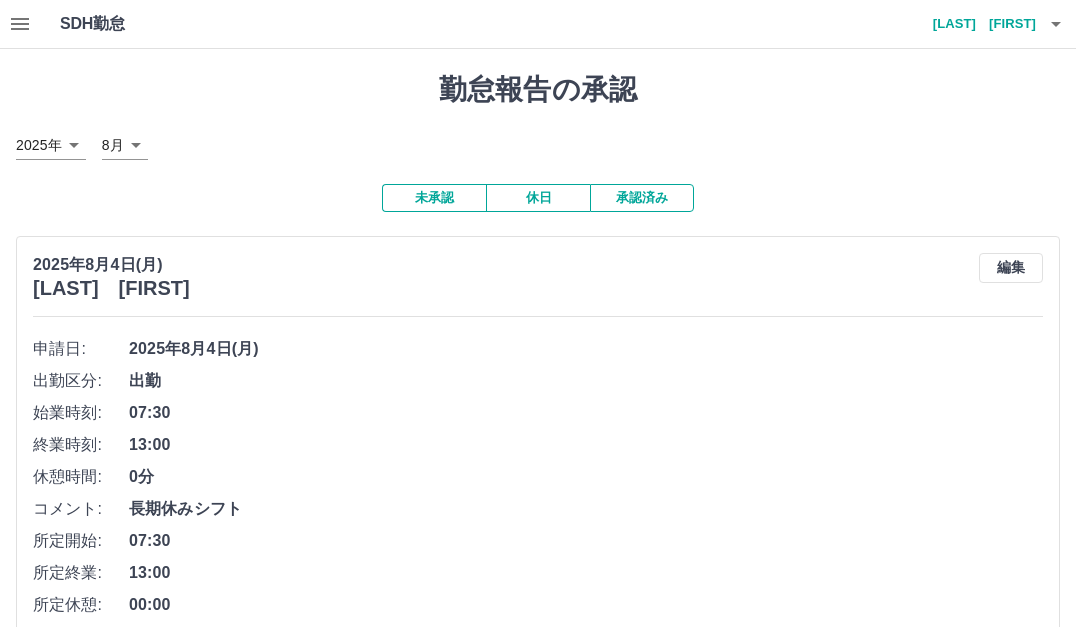click on "山郷　美由紀" at bounding box center [976, 24] 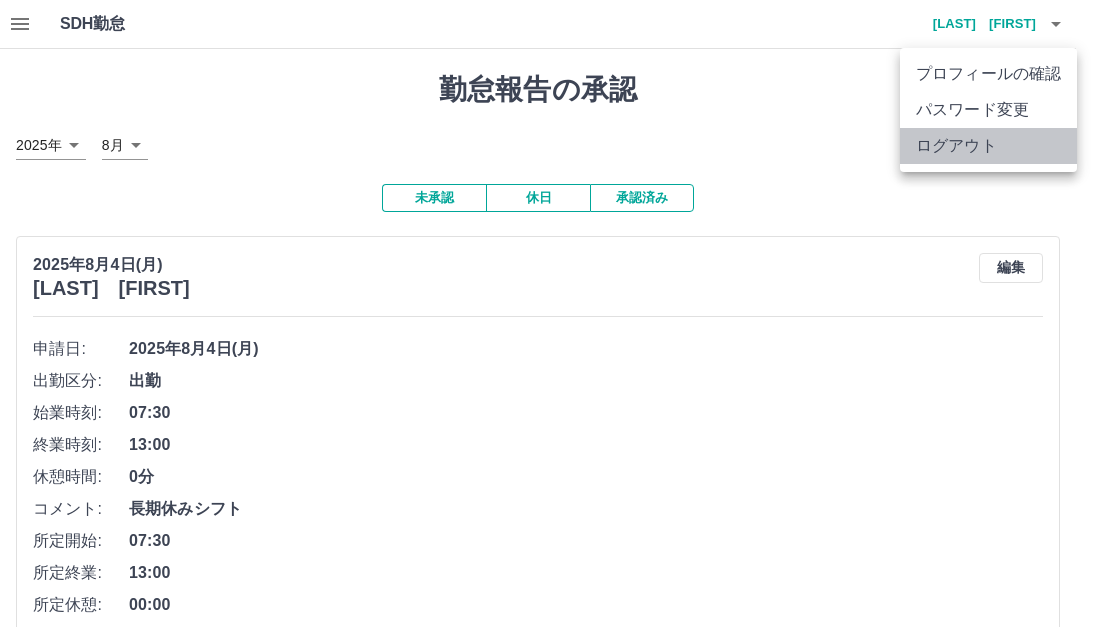 click on "ログアウト" at bounding box center [988, 146] 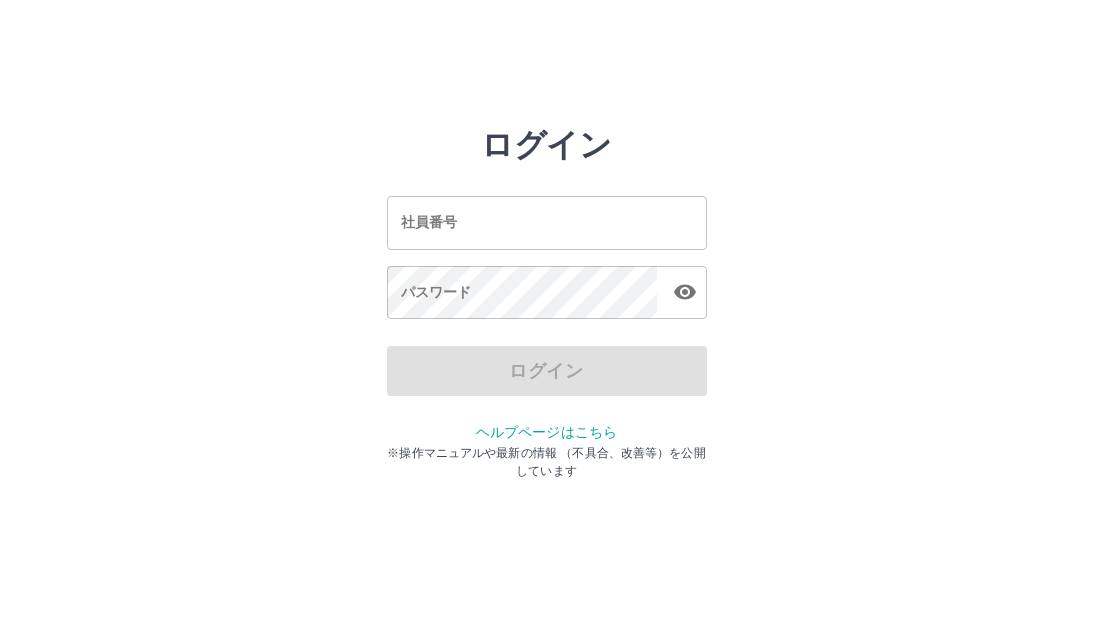 scroll, scrollTop: 0, scrollLeft: 0, axis: both 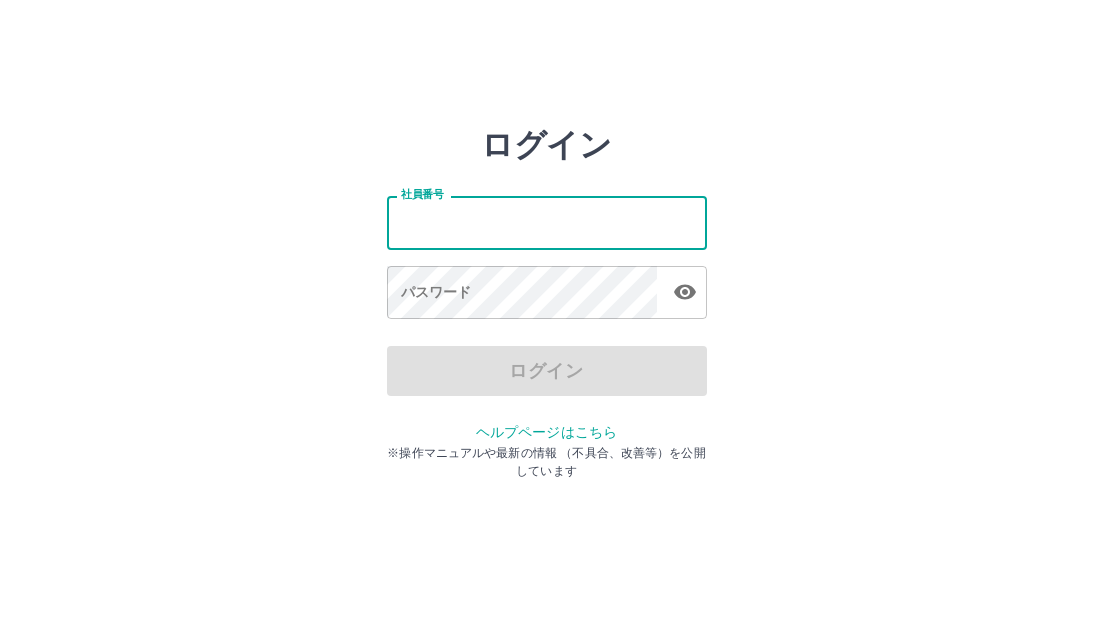 click on "社員番号" at bounding box center [547, 222] 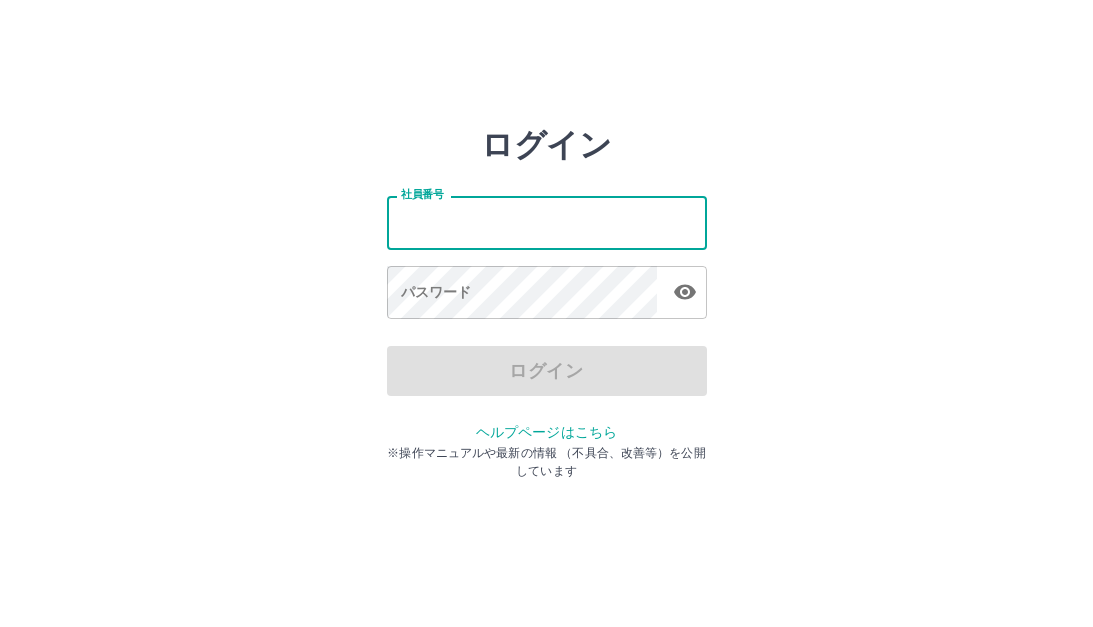 type on "*******" 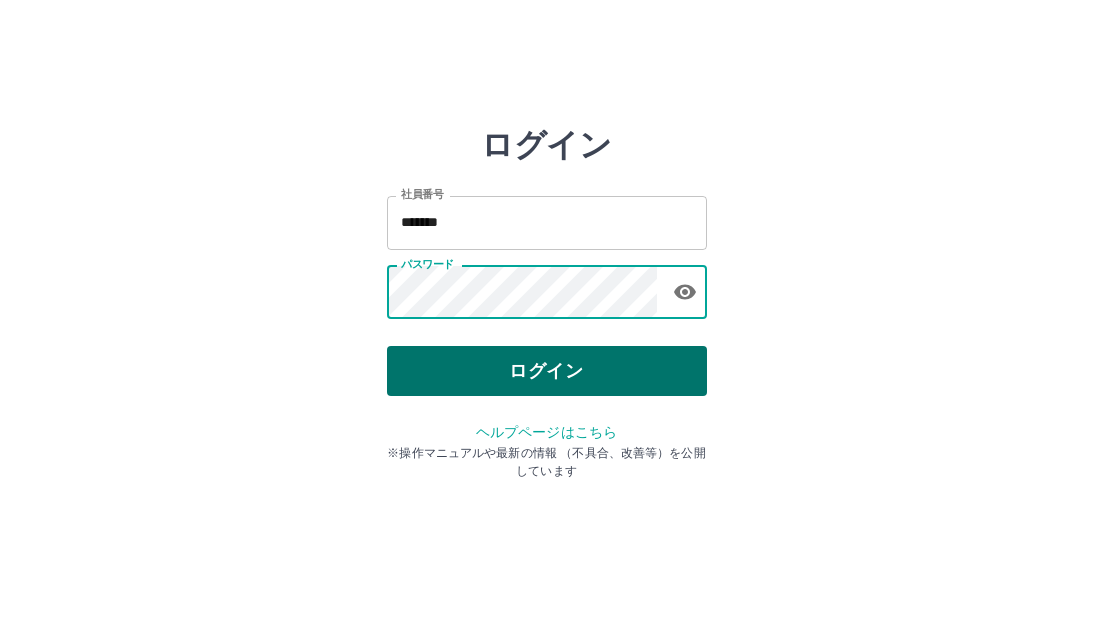 click on "ログイン" at bounding box center (547, 371) 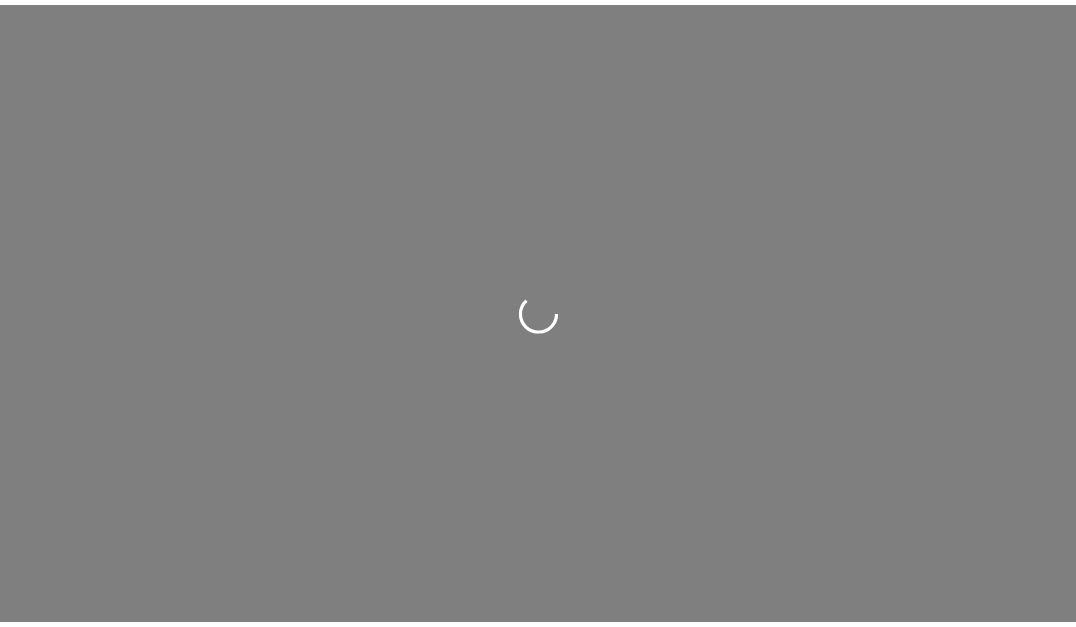 scroll, scrollTop: 0, scrollLeft: 0, axis: both 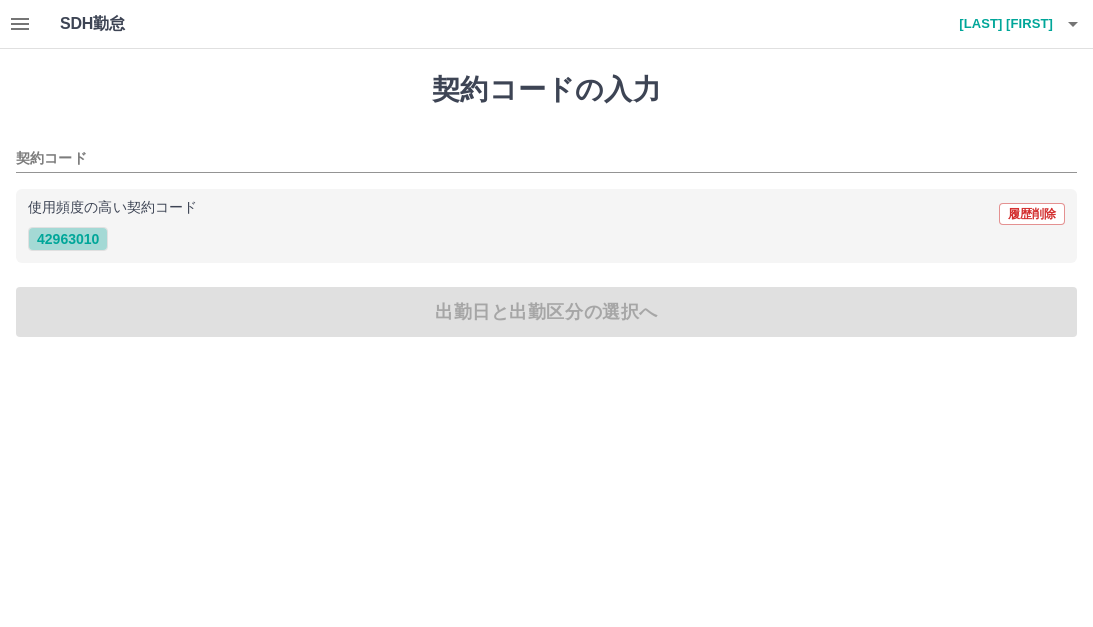 click on "42963010" at bounding box center (68, 239) 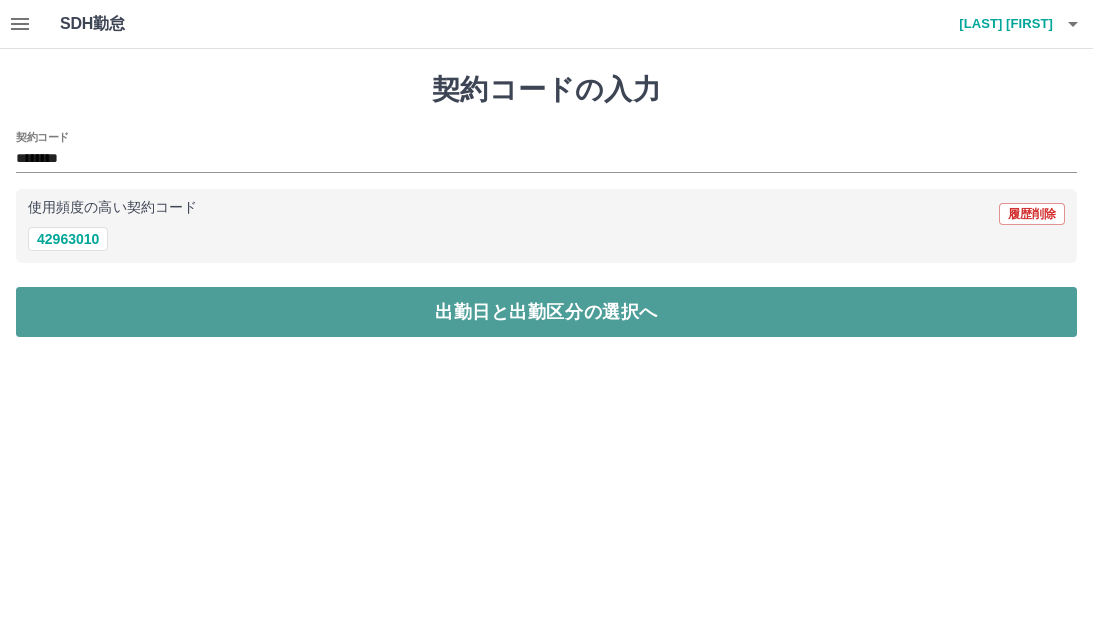 click on "出勤日と出勤区分の選択へ" at bounding box center (546, 312) 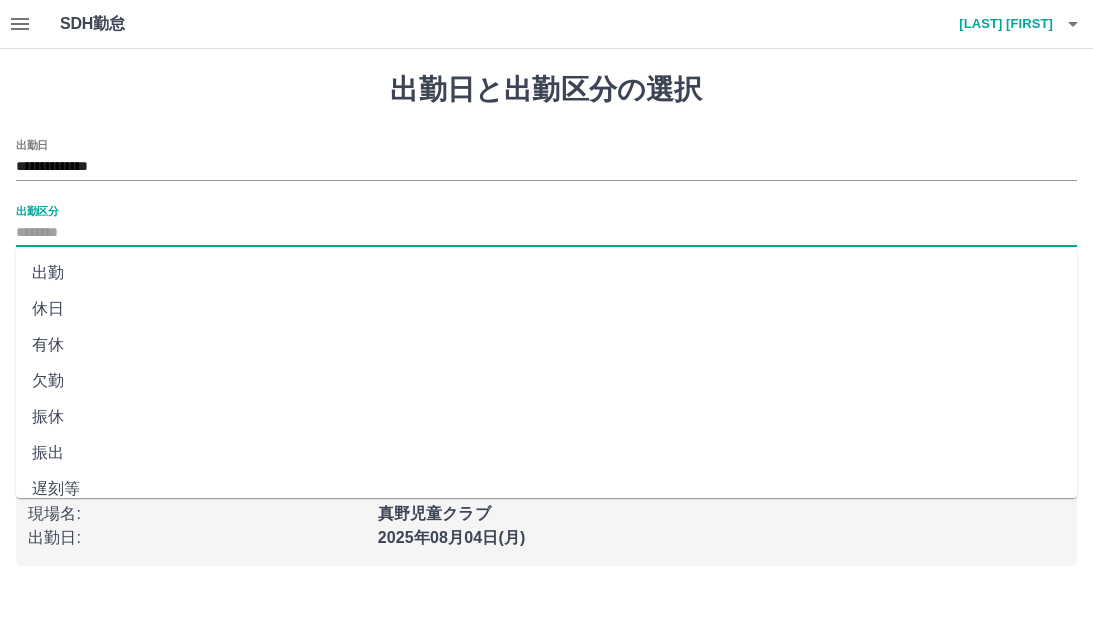 click on "出勤区分" at bounding box center [546, 233] 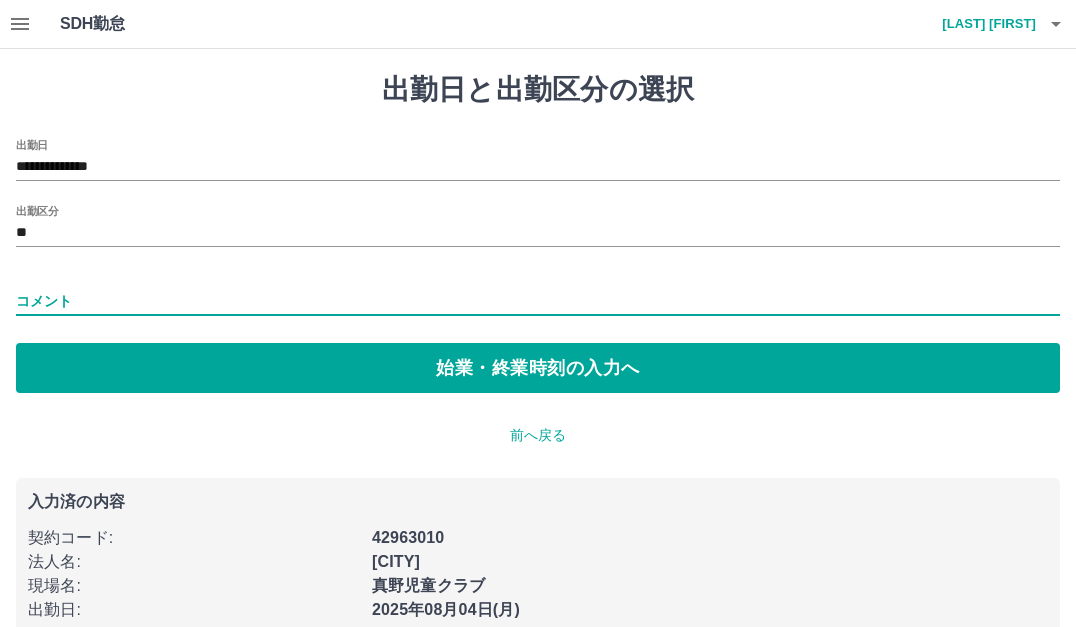 click on "コメント" at bounding box center [538, 301] 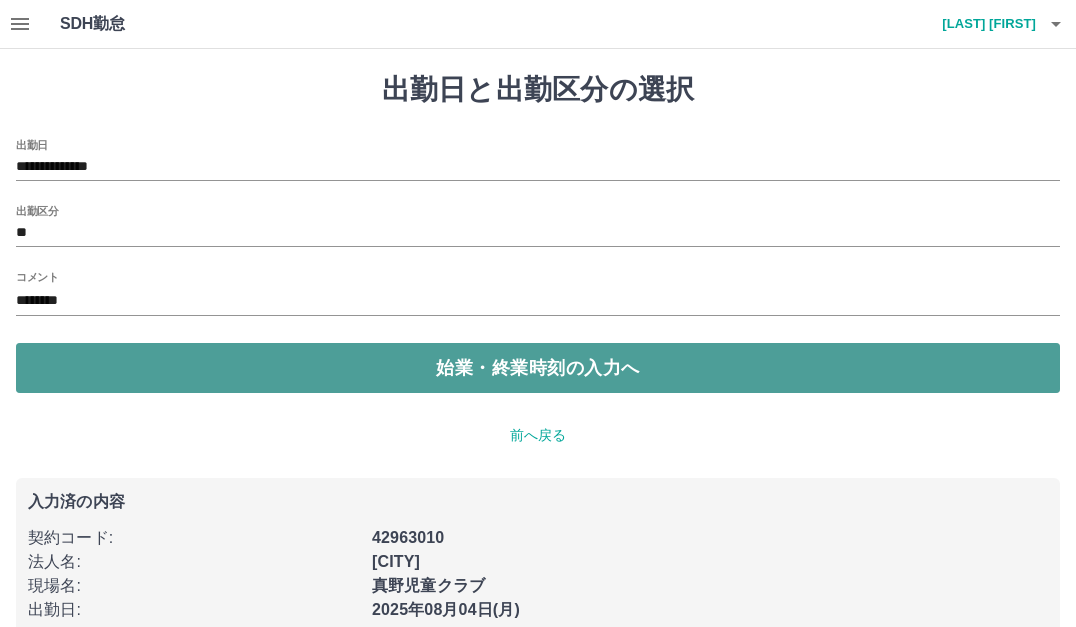 click on "始業・終業時刻の入力へ" at bounding box center [538, 368] 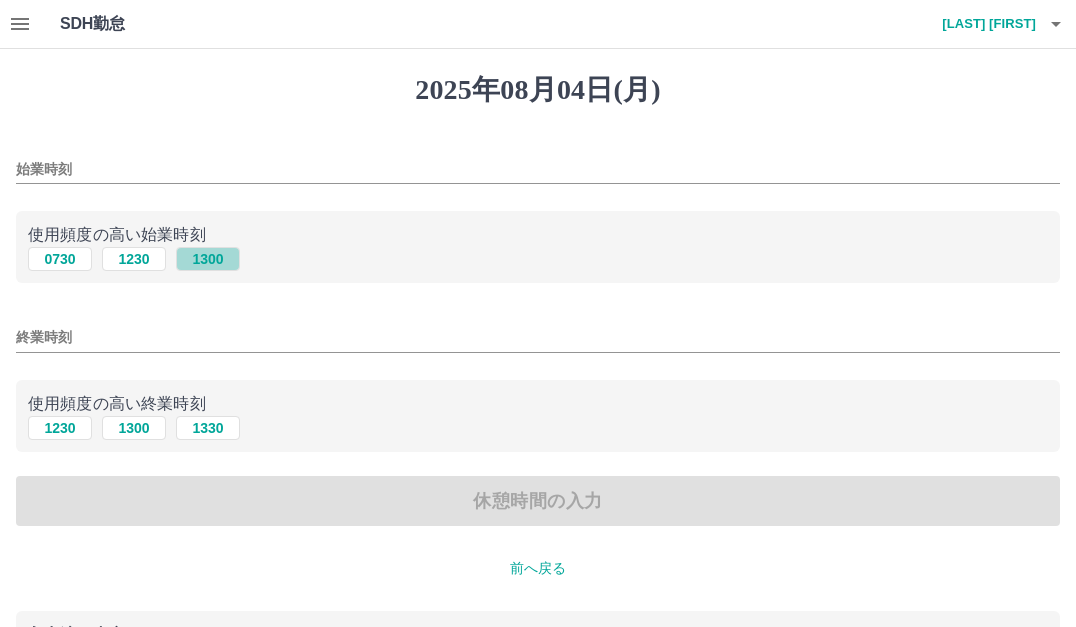 click on "1300" at bounding box center [208, 259] 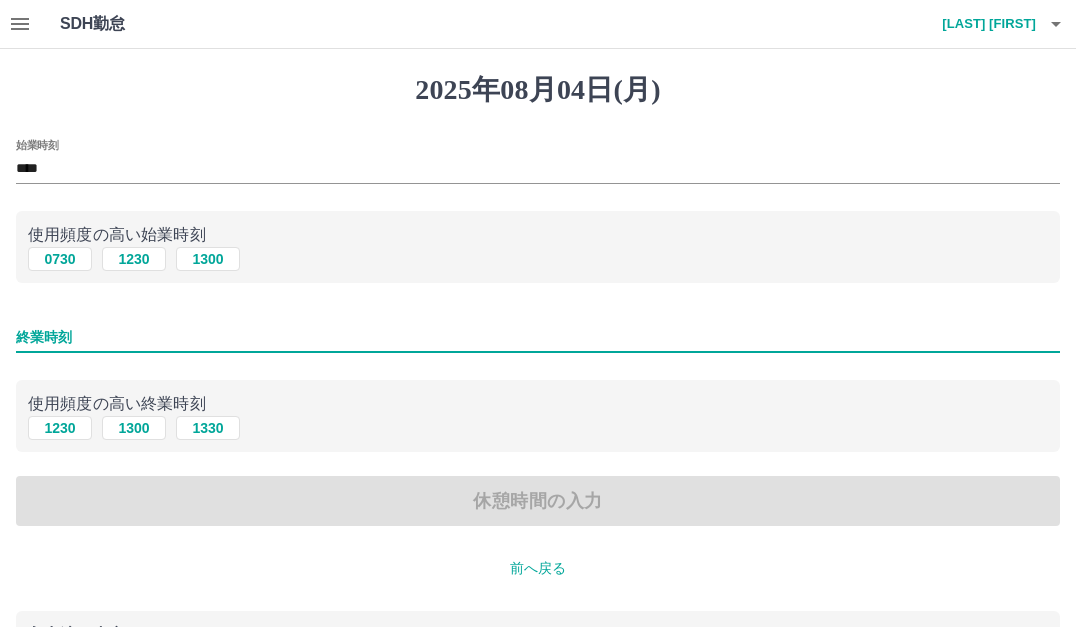 click on "終業時刻" at bounding box center (538, 337) 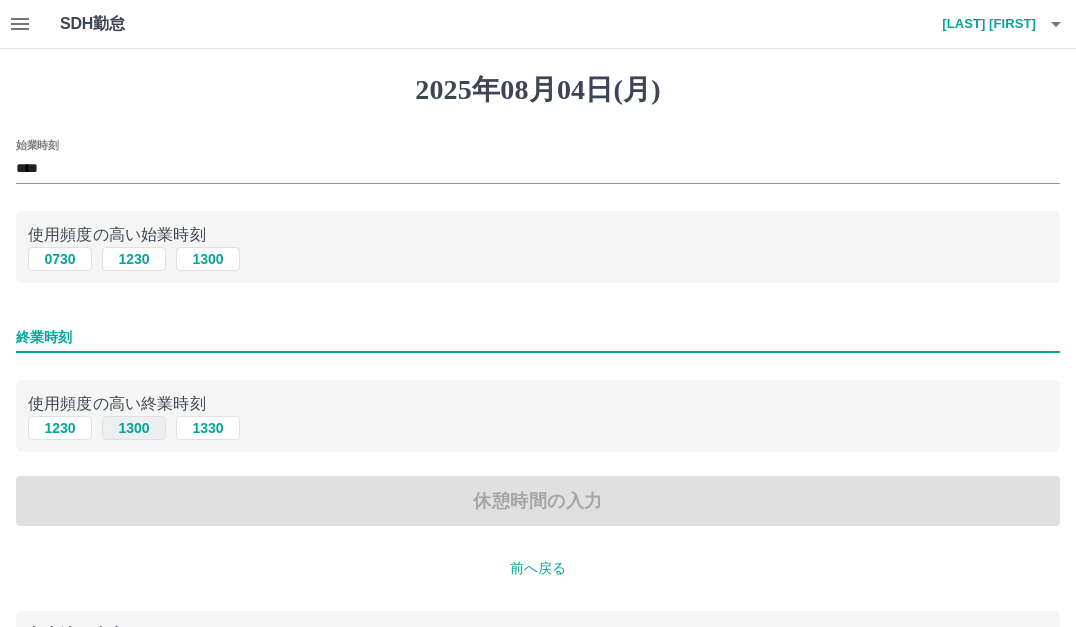 type on "****" 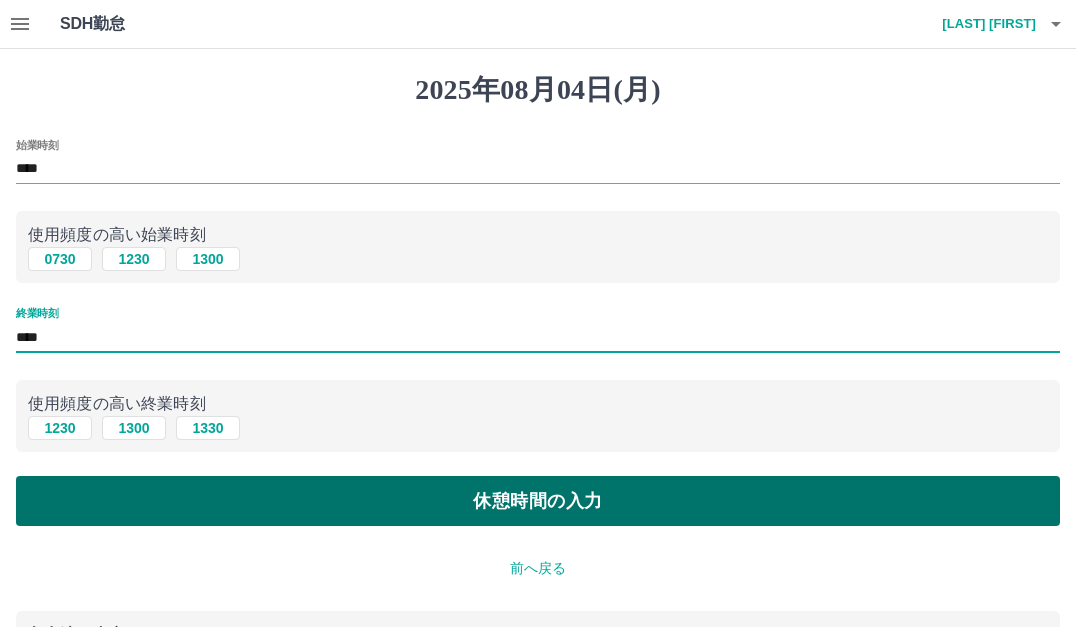 click on "休憩時間の入力" at bounding box center [538, 501] 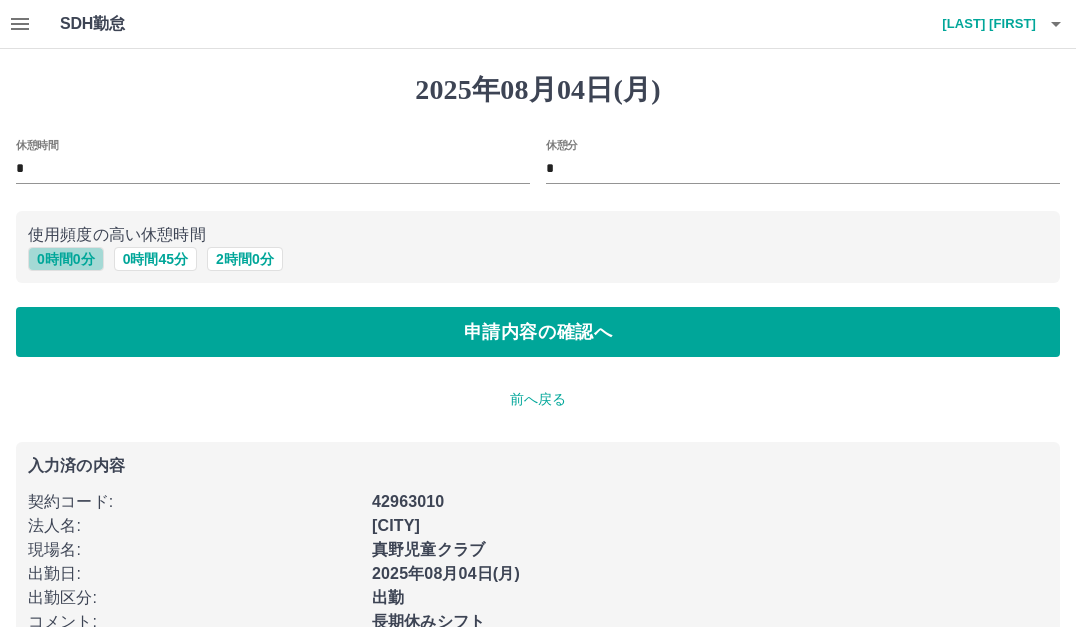 click on "0 時間 0 分" at bounding box center (66, 259) 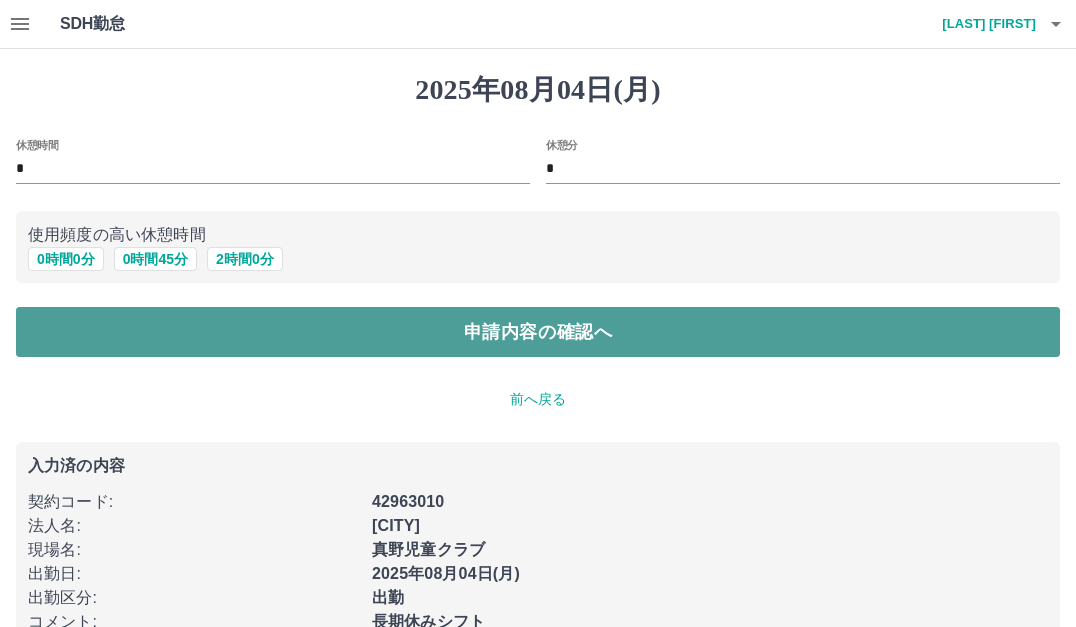 click on "申請内容の確認へ" at bounding box center [538, 332] 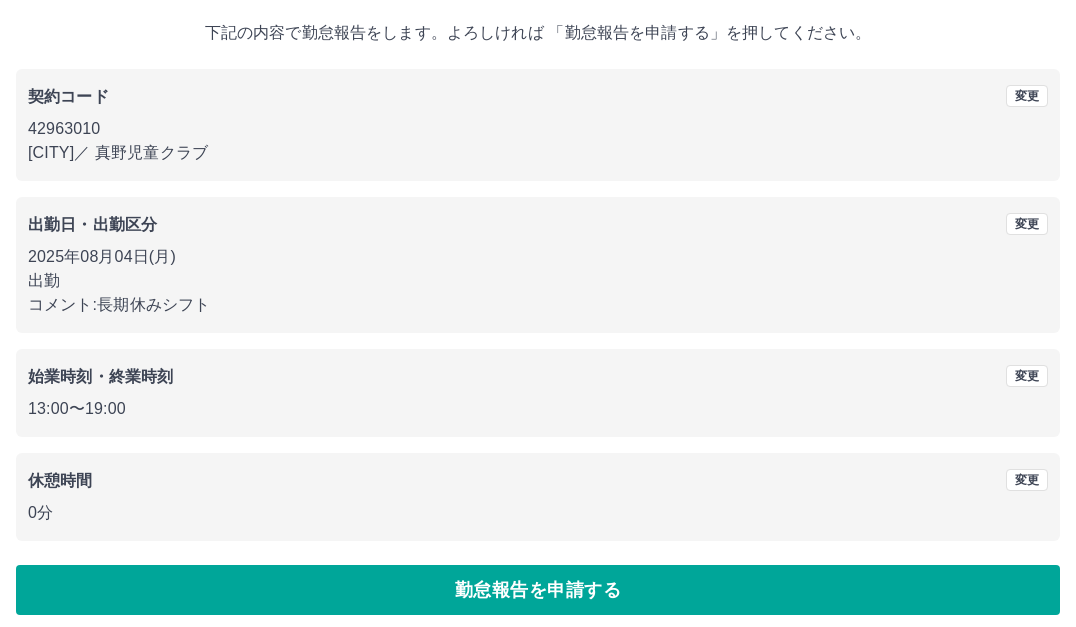 scroll, scrollTop: 122, scrollLeft: 0, axis: vertical 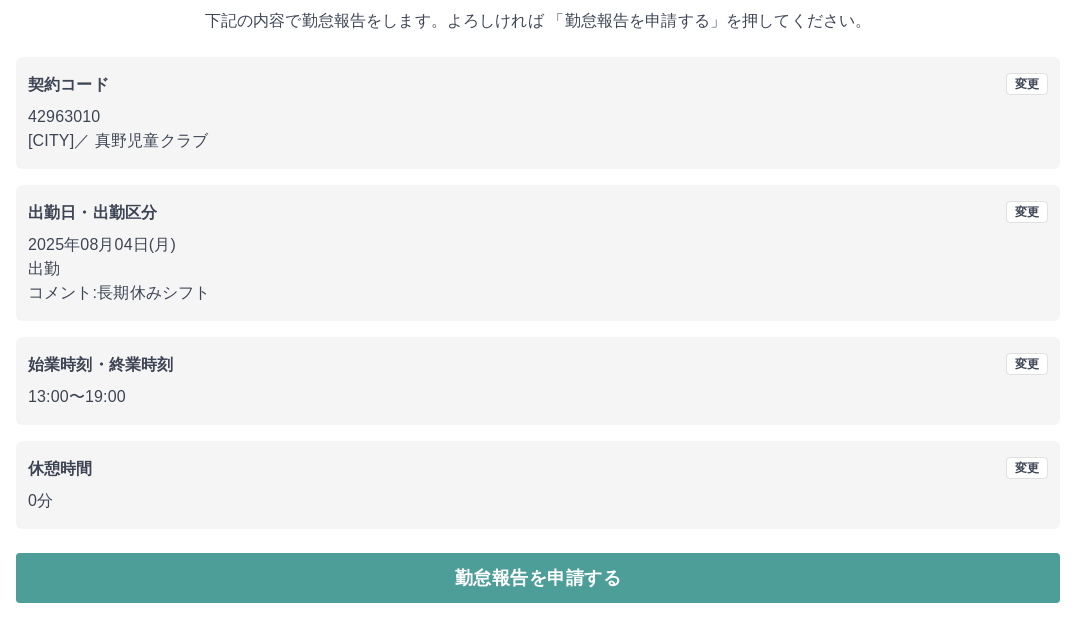 click on "勤怠報告を申請する" at bounding box center [538, 578] 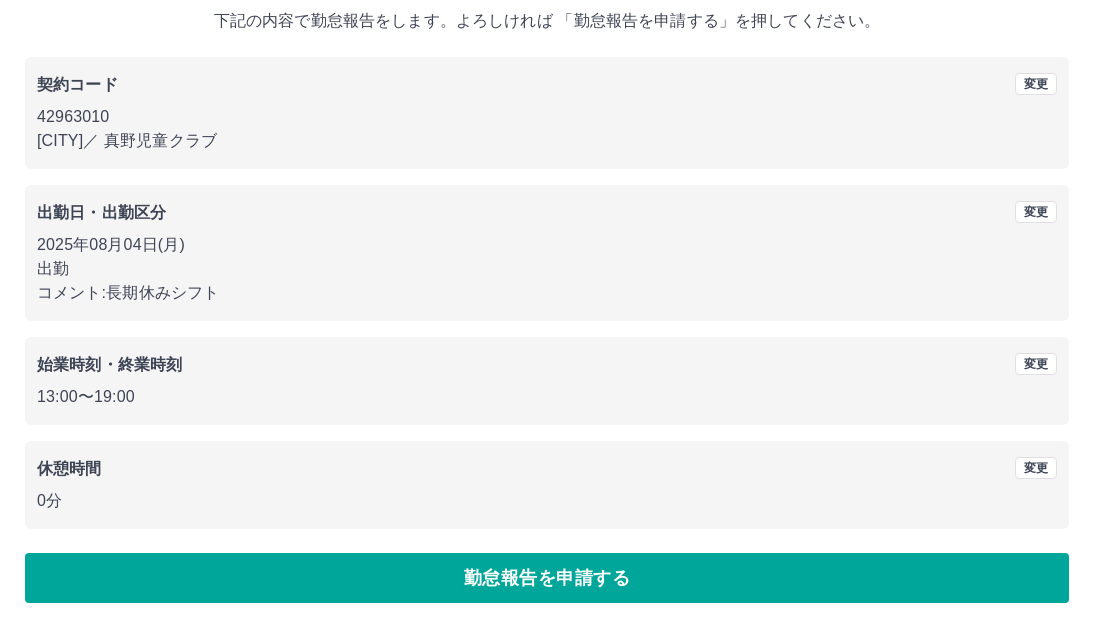 scroll, scrollTop: 0, scrollLeft: 0, axis: both 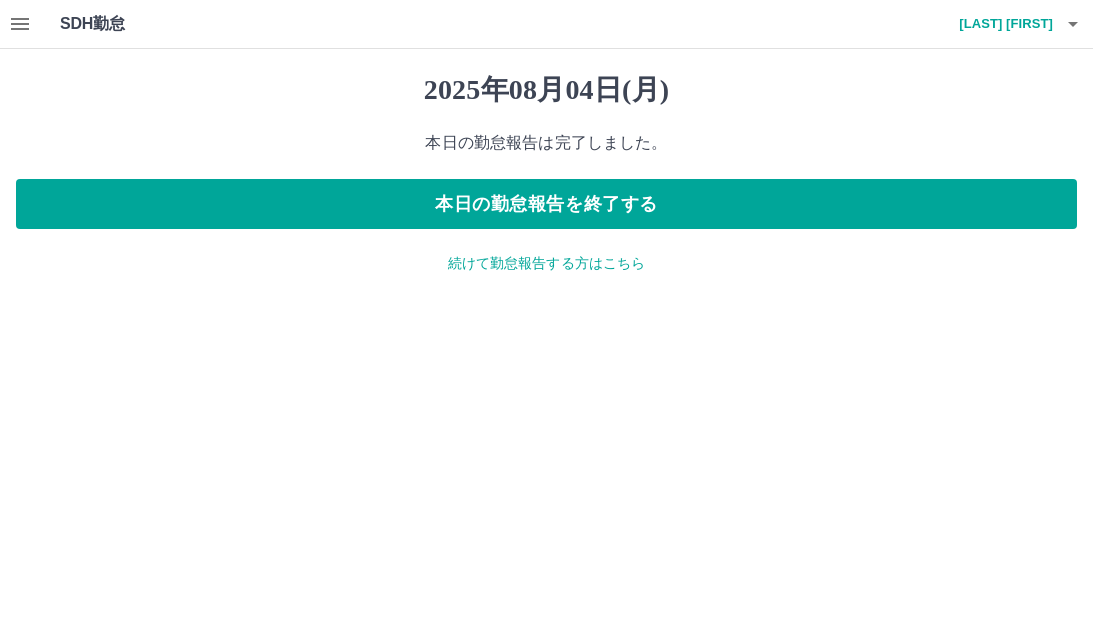 click 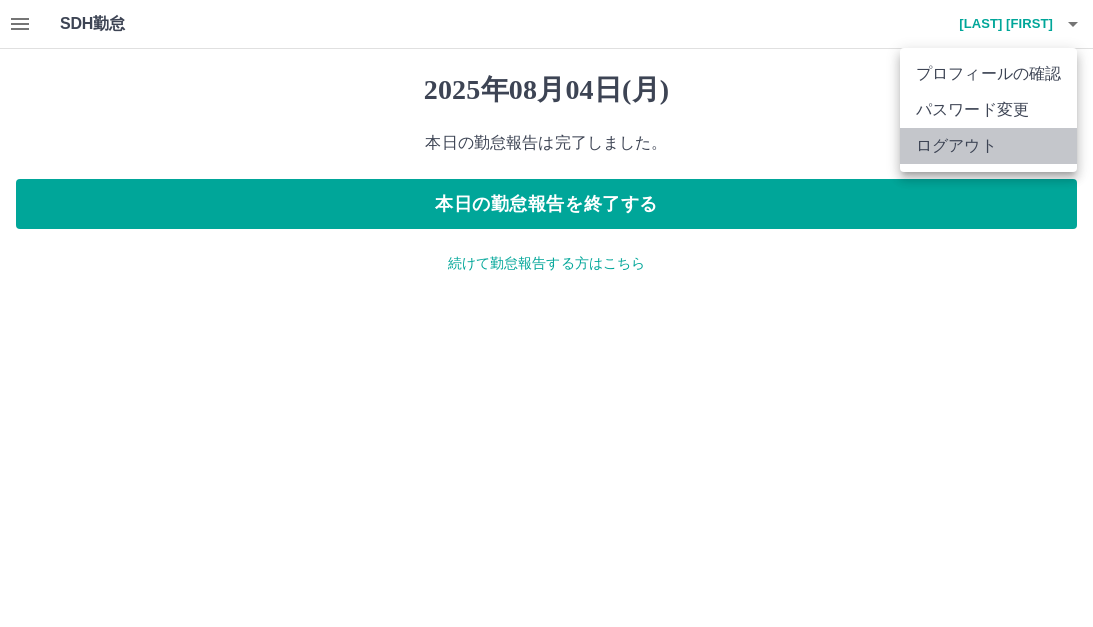 click on "ログアウト" at bounding box center [988, 146] 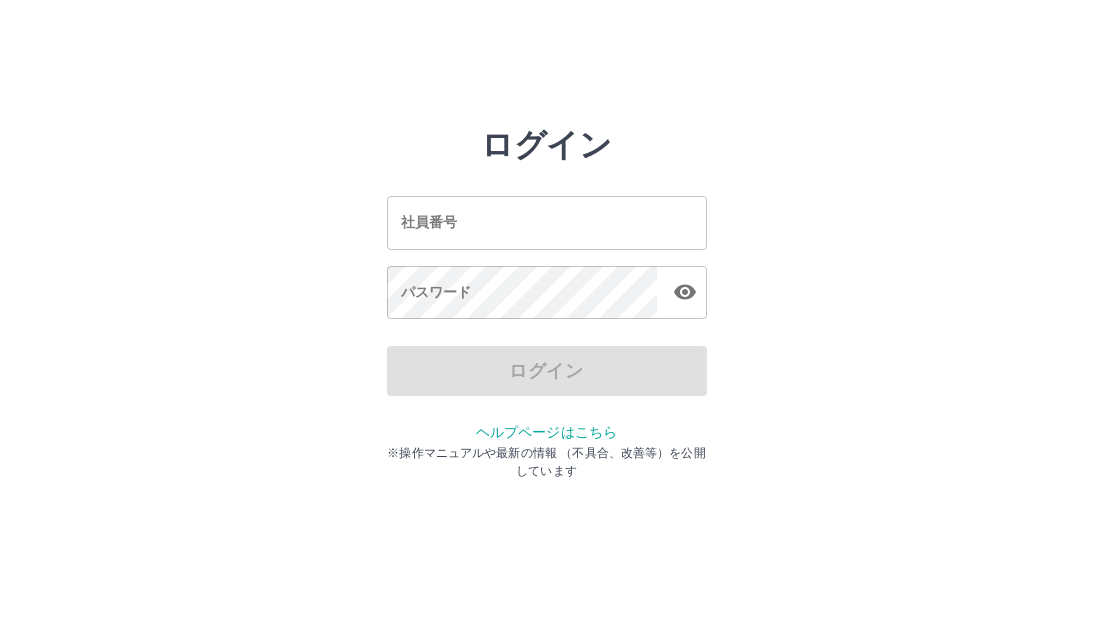 scroll, scrollTop: 0, scrollLeft: 0, axis: both 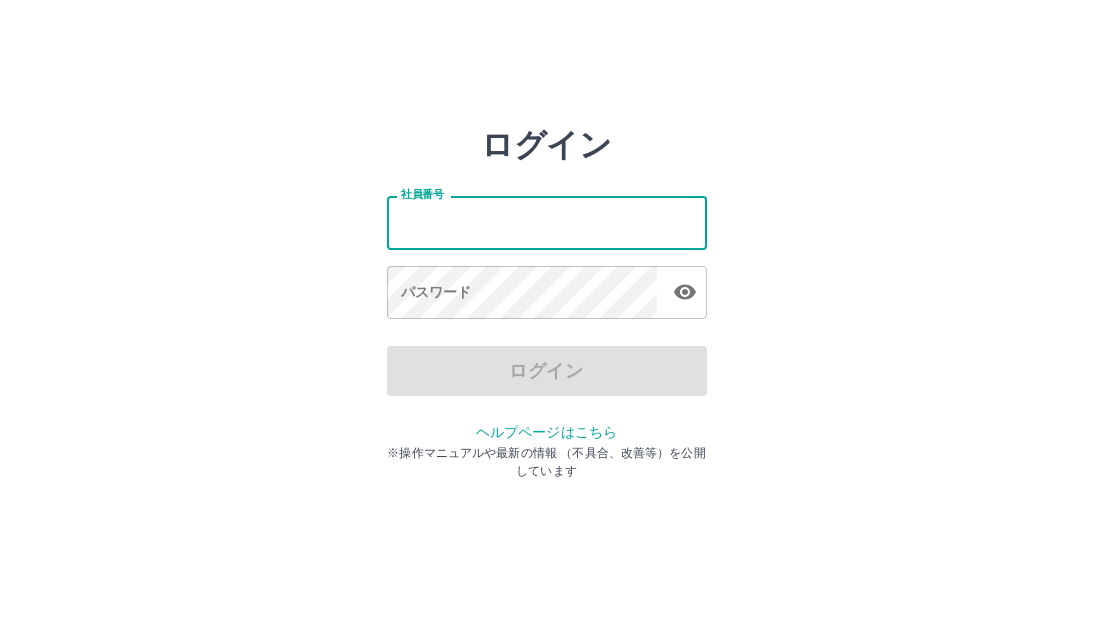 type on "*******" 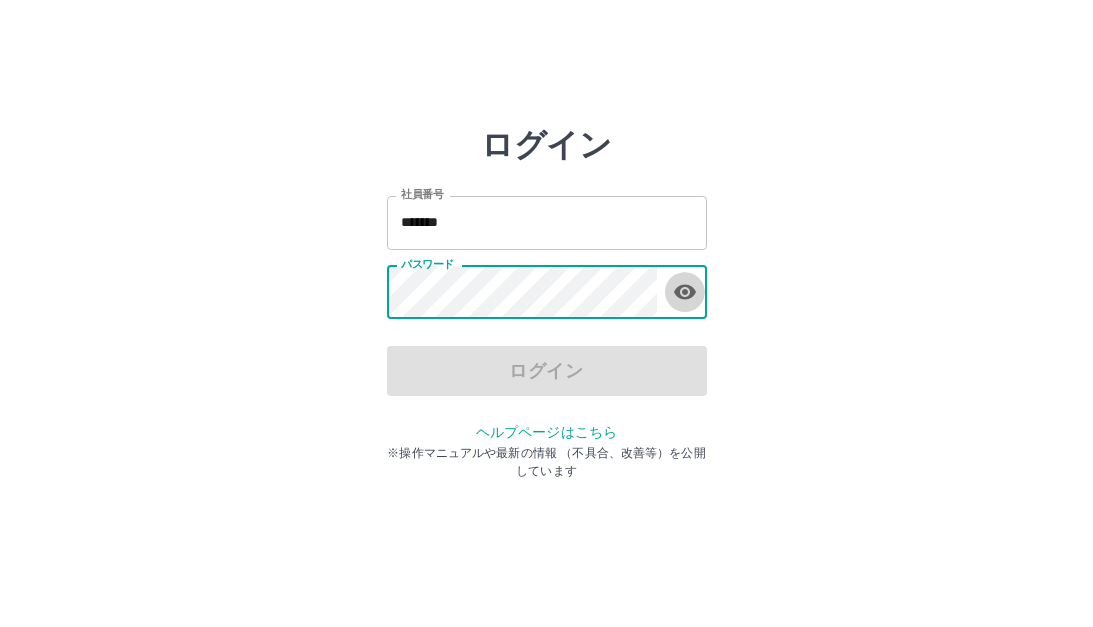 click 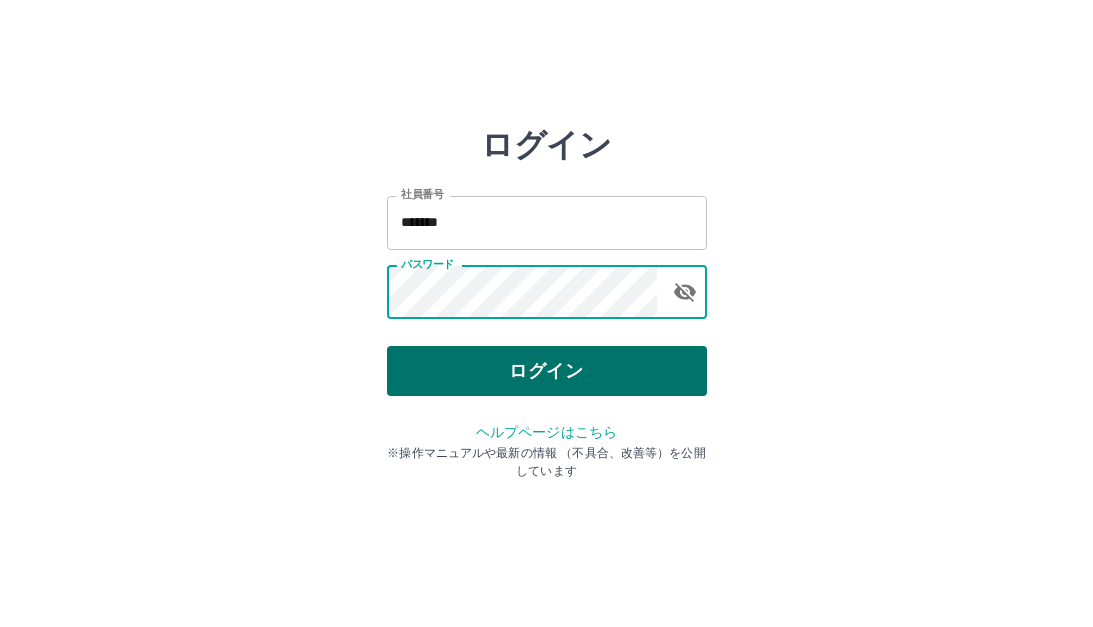 click on "ログイン" at bounding box center (547, 371) 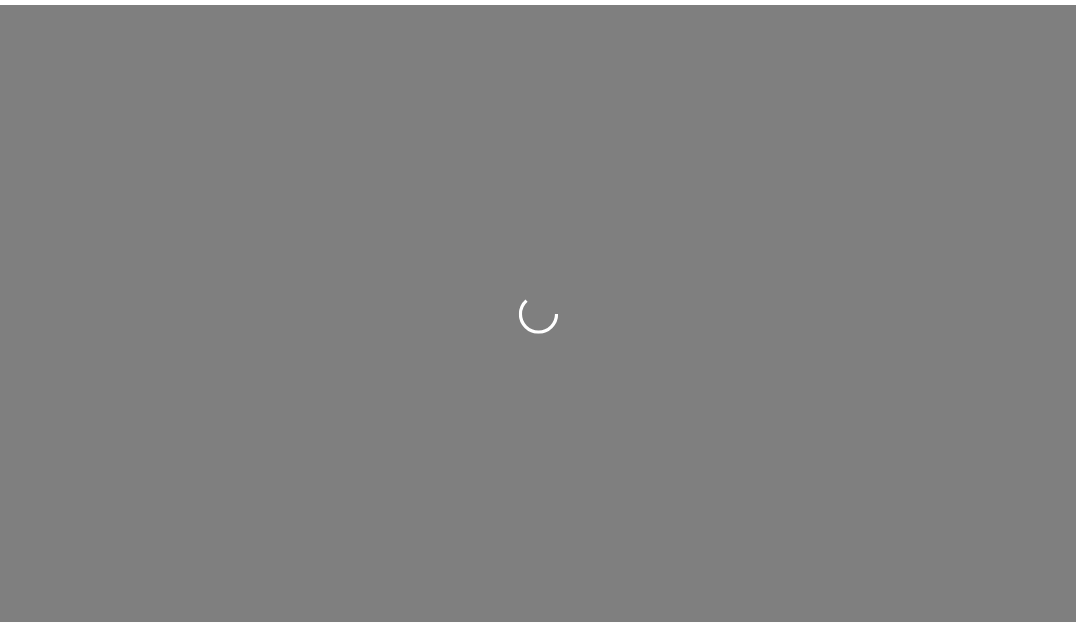 scroll, scrollTop: 0, scrollLeft: 0, axis: both 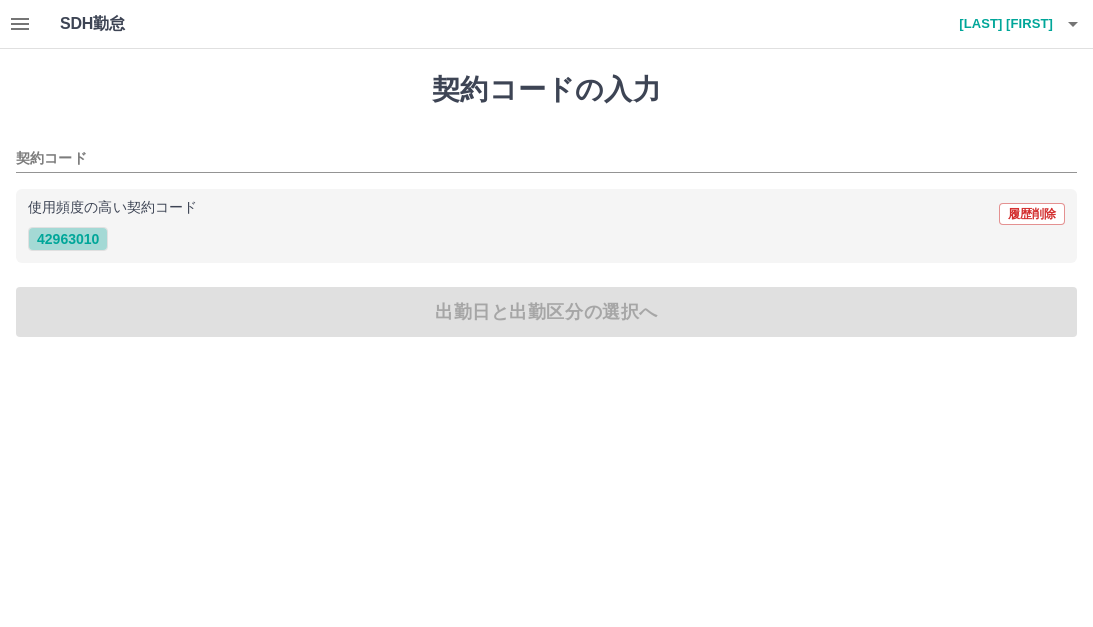 click on "42963010" at bounding box center [68, 239] 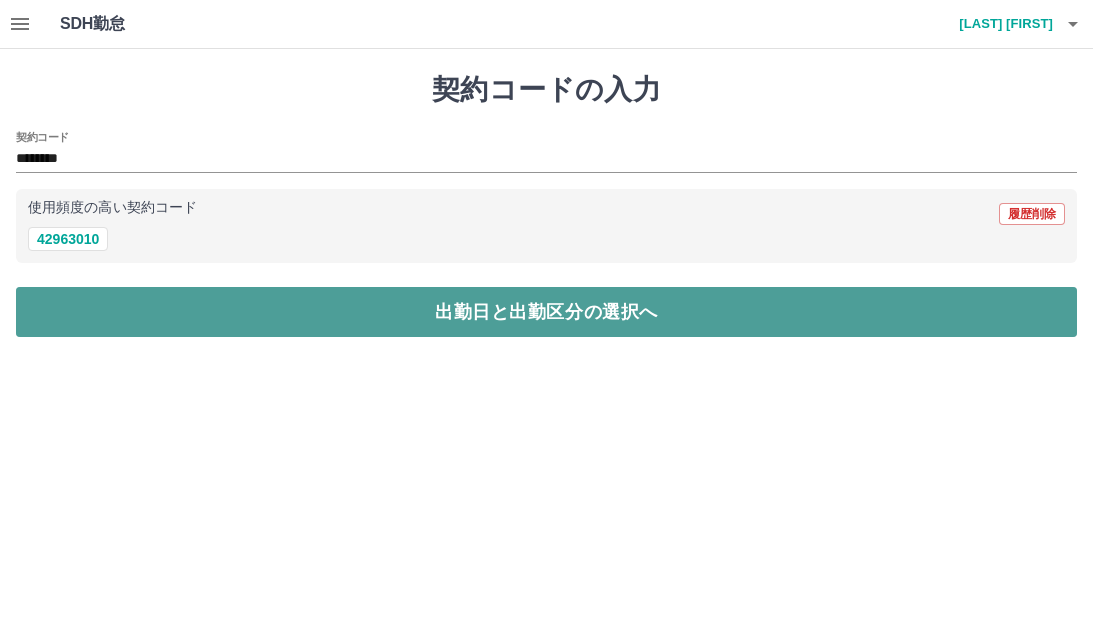 click on "出勤日と出勤区分の選択へ" at bounding box center [546, 312] 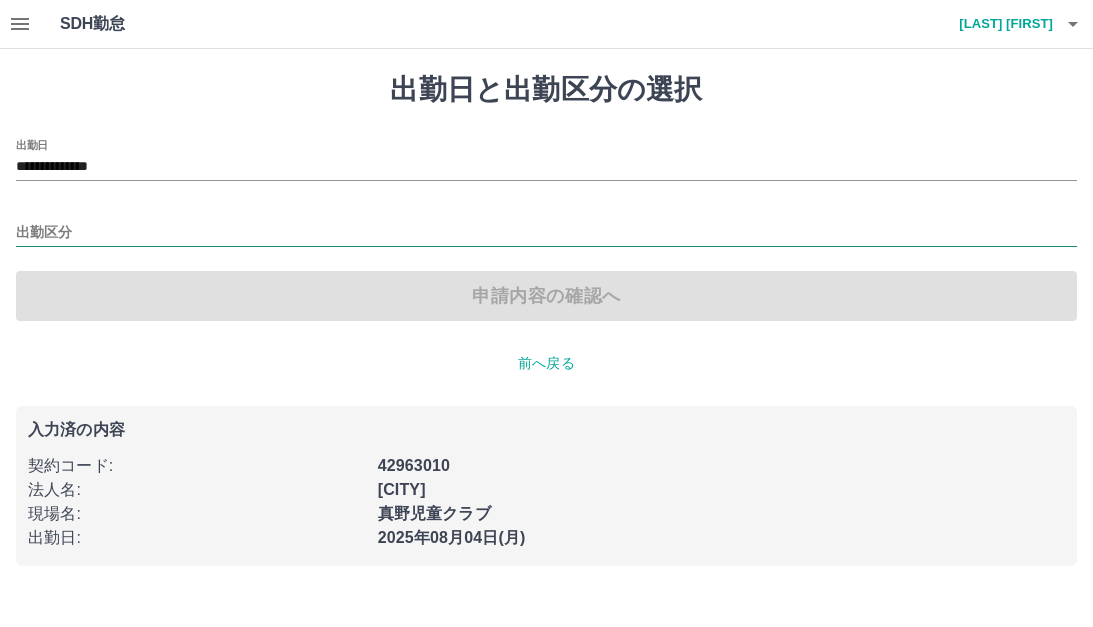 click on "出勤区分" at bounding box center (546, 233) 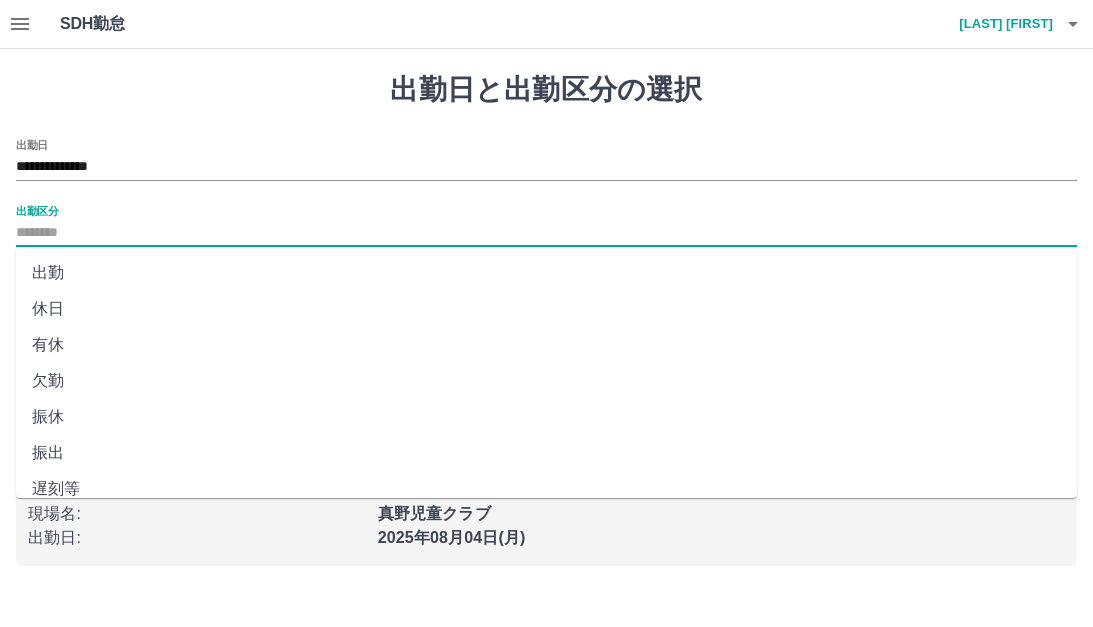 click on "出勤" at bounding box center (546, 273) 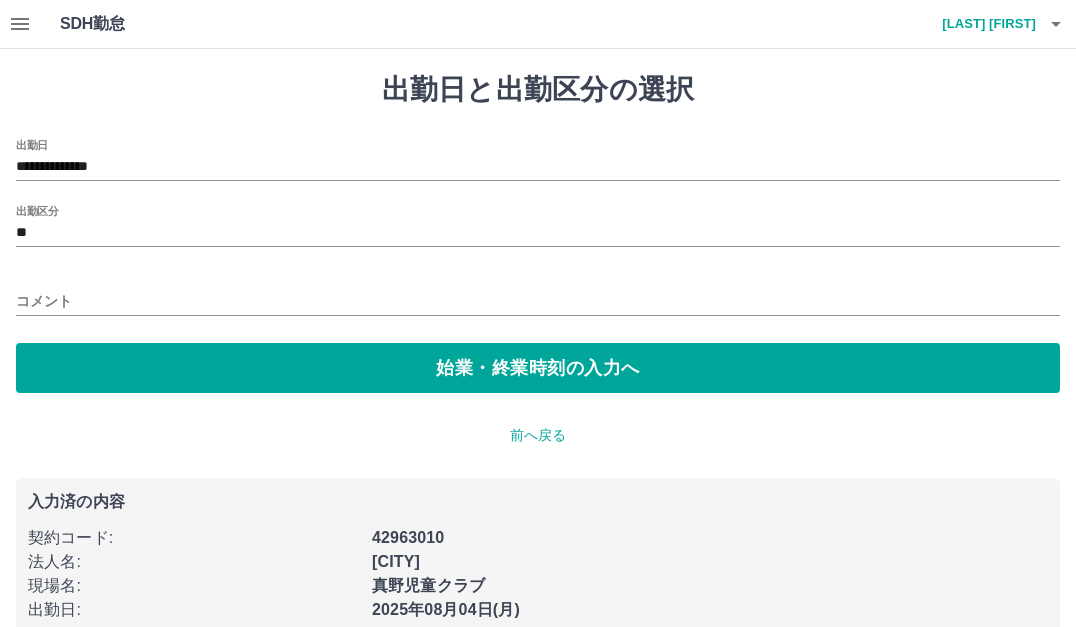 click on "コメント" at bounding box center [538, 295] 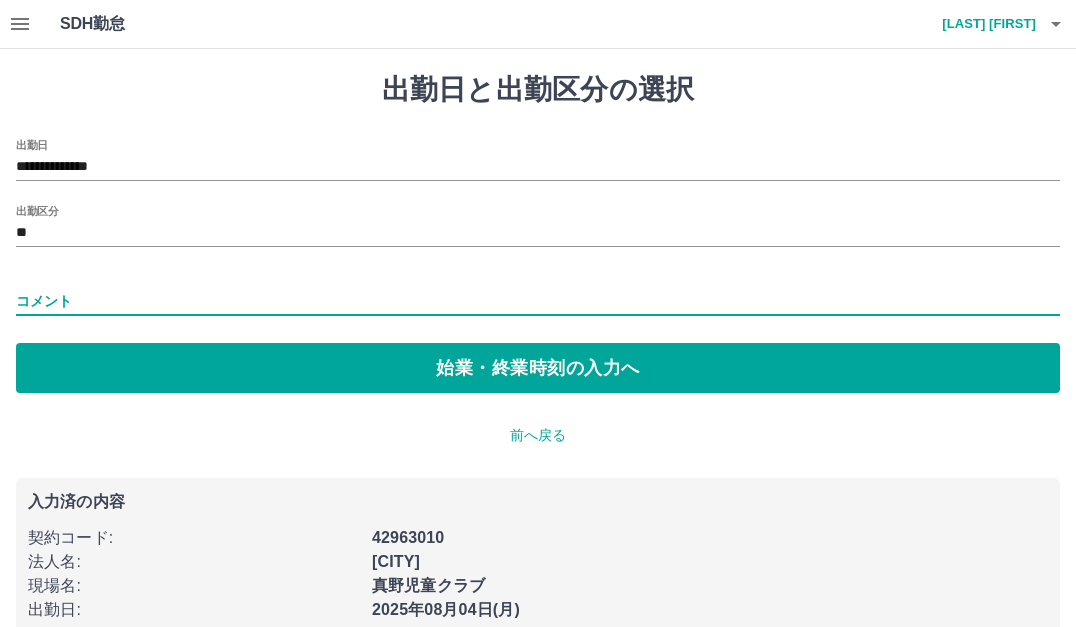 click on "コメント" at bounding box center [538, 301] 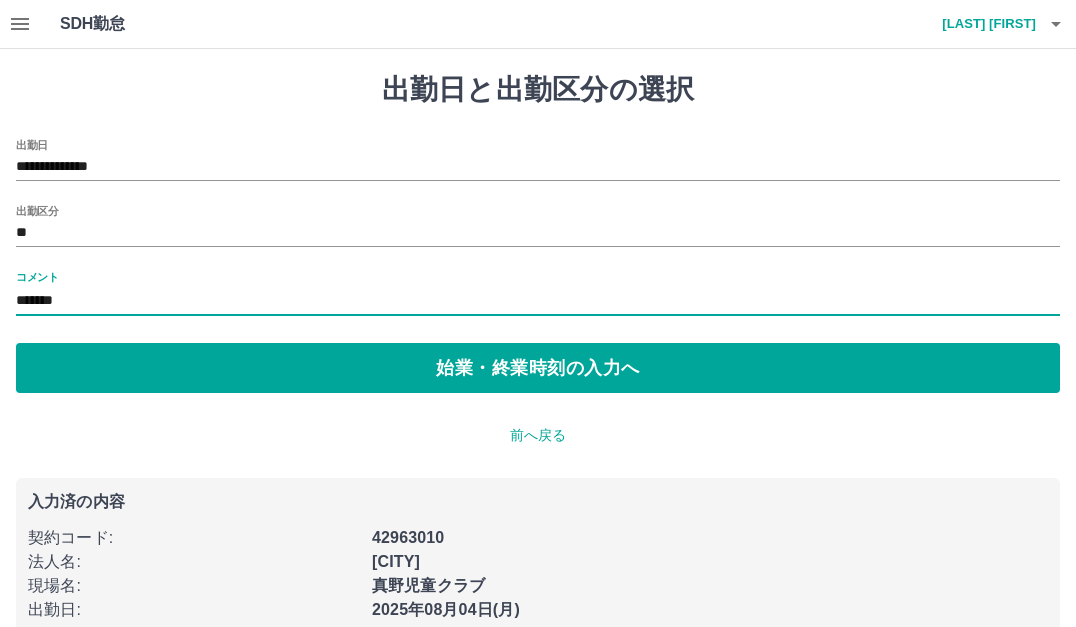 click on "******" at bounding box center [538, 301] 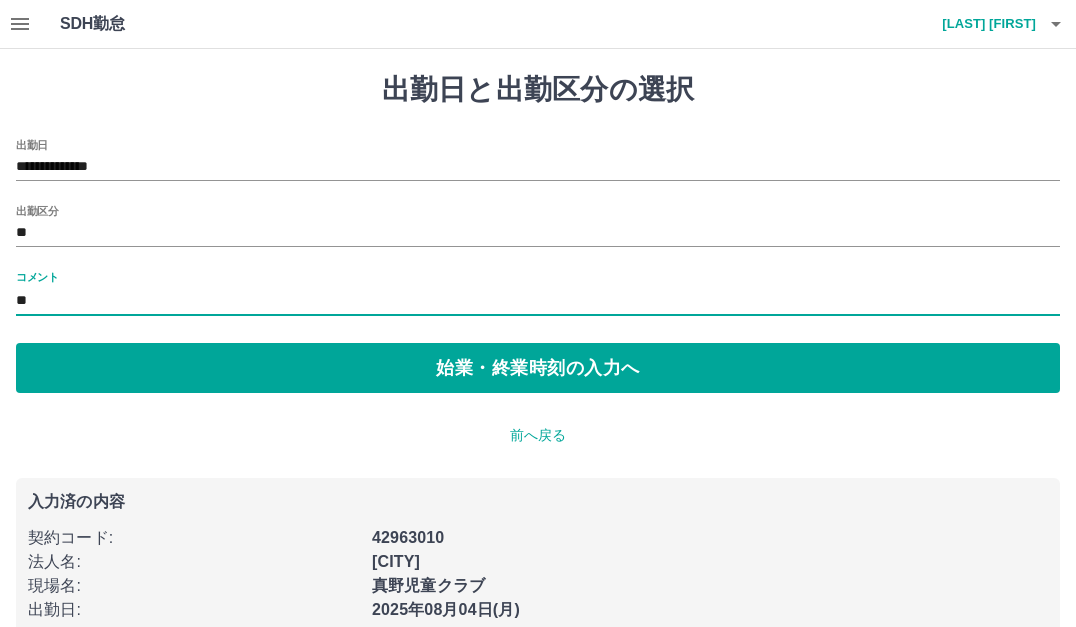 type on "*" 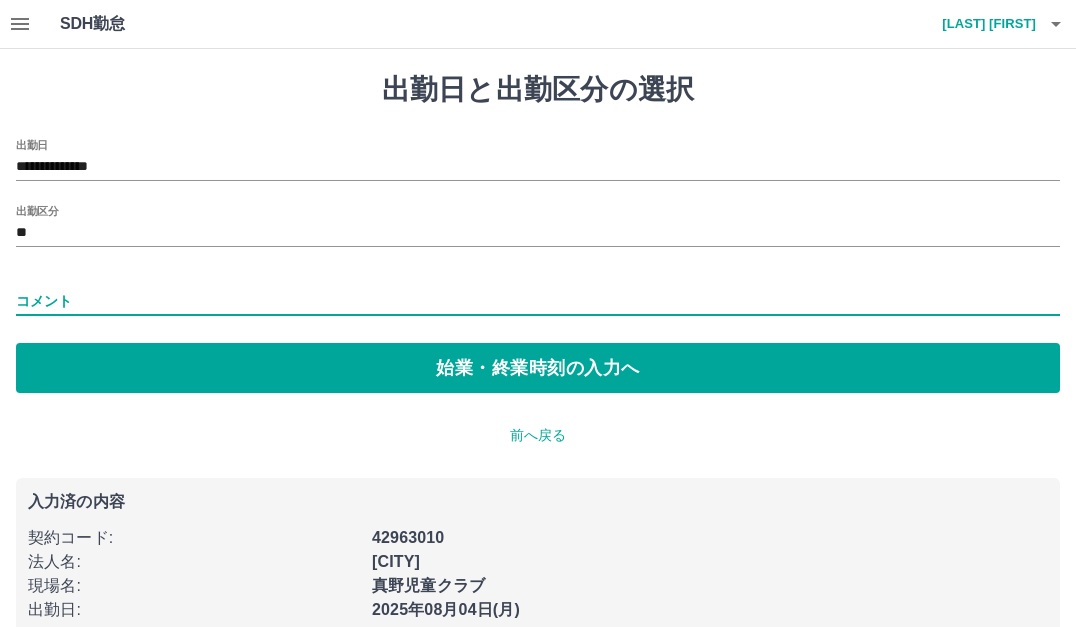 click on "コメント" at bounding box center [538, 301] 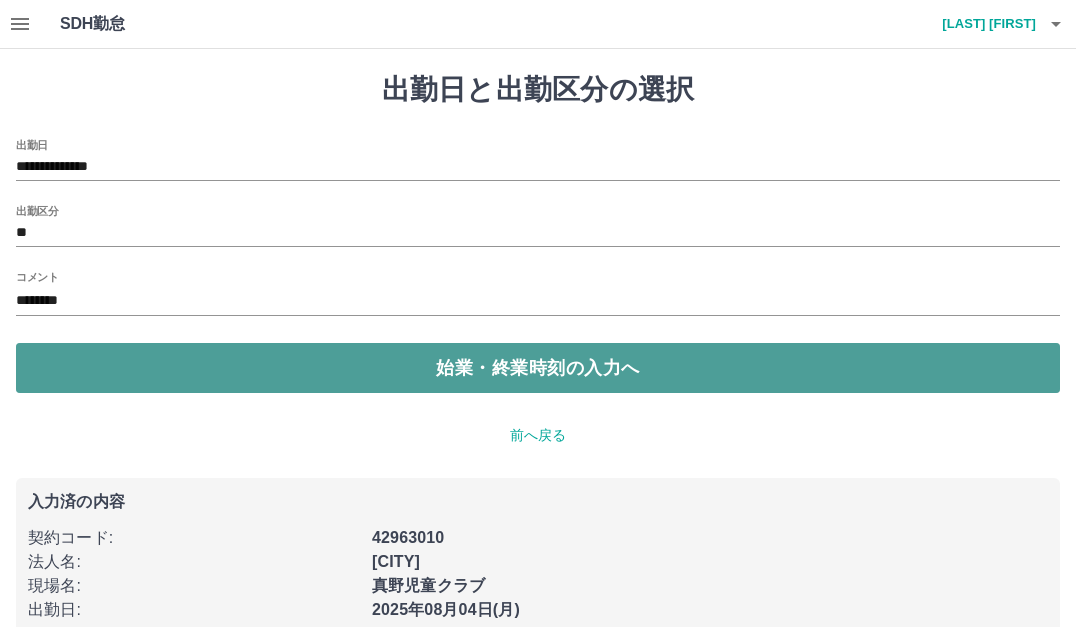 click on "始業・終業時刻の入力へ" at bounding box center (538, 368) 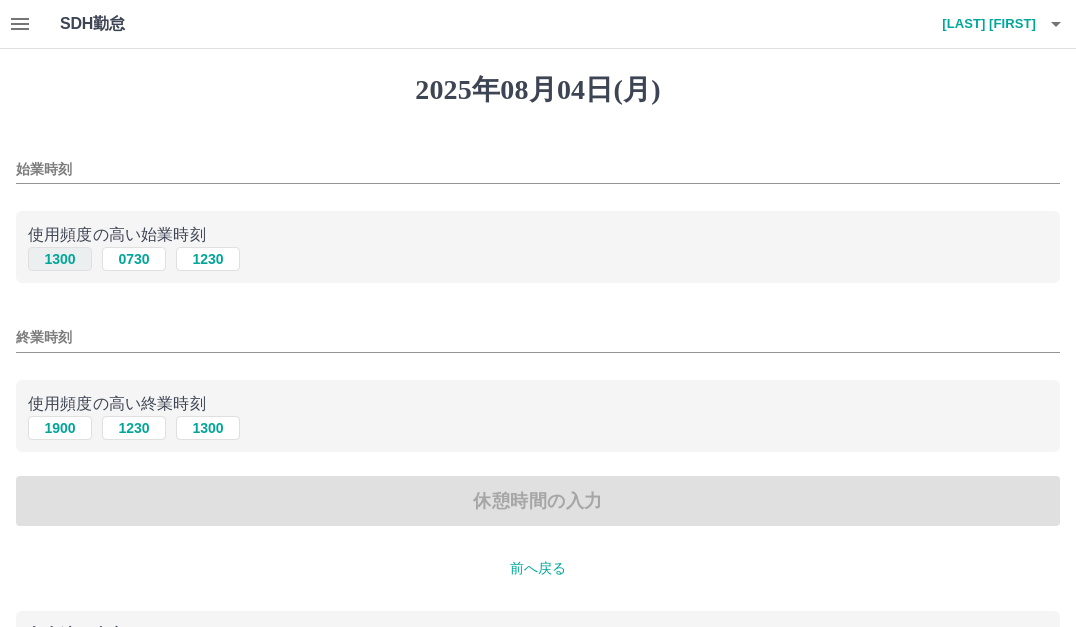 click on "1300" at bounding box center (60, 259) 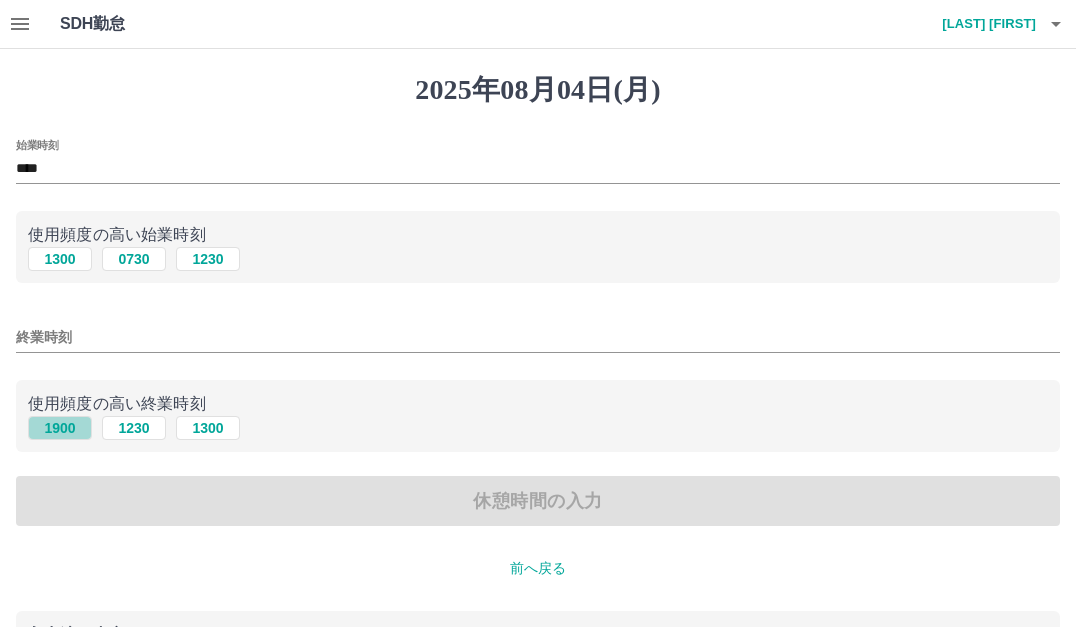 click on "1900" at bounding box center [60, 428] 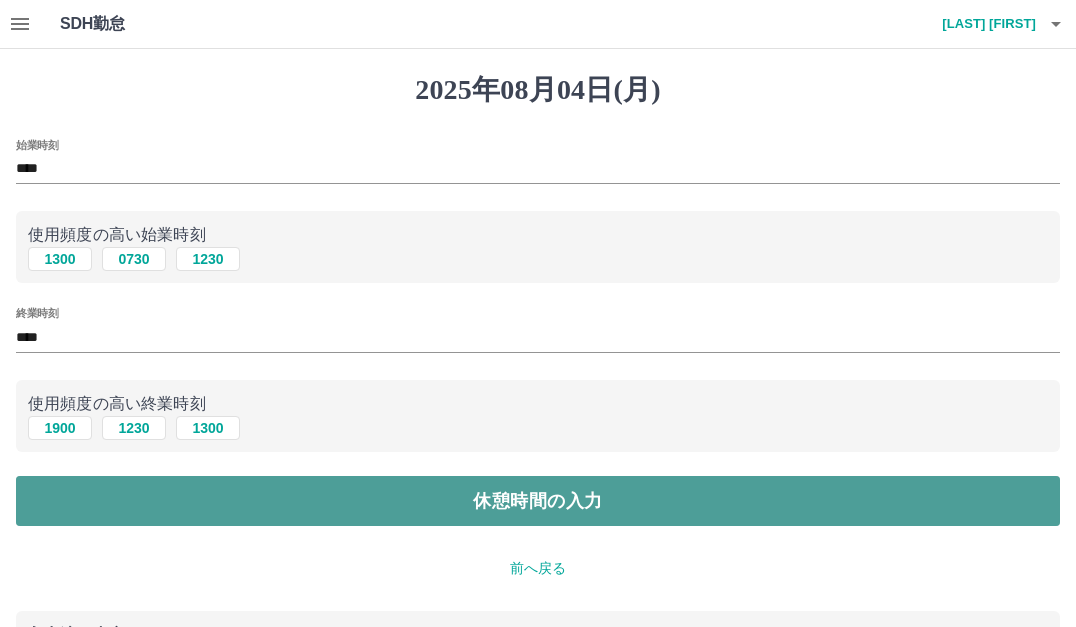 click on "休憩時間の入力" at bounding box center [538, 501] 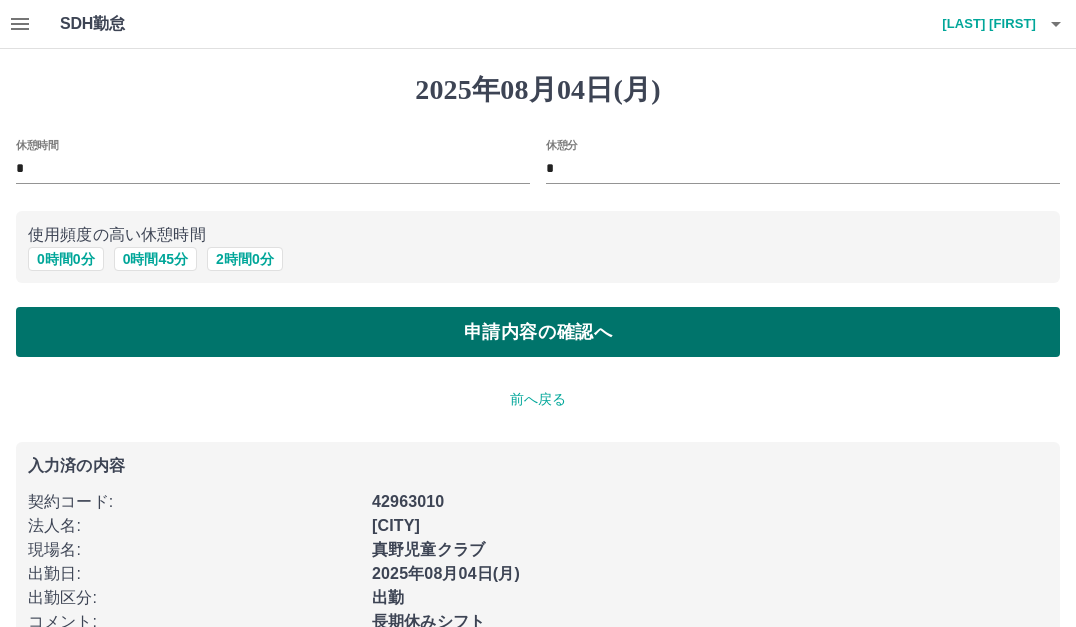 click on "申請内容の確認へ" at bounding box center [538, 332] 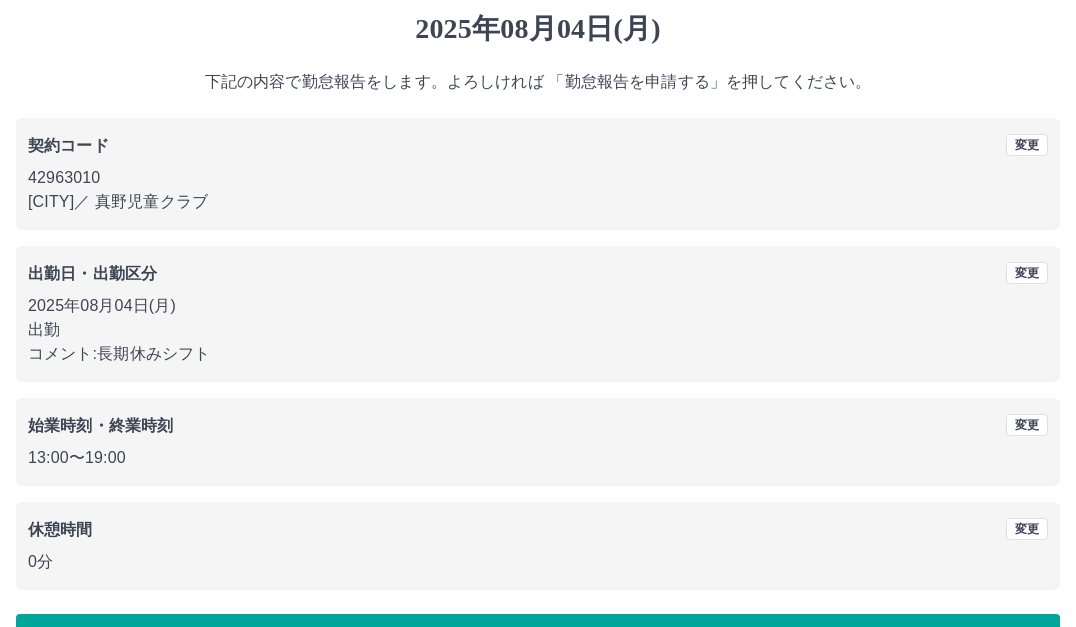 scroll, scrollTop: 122, scrollLeft: 0, axis: vertical 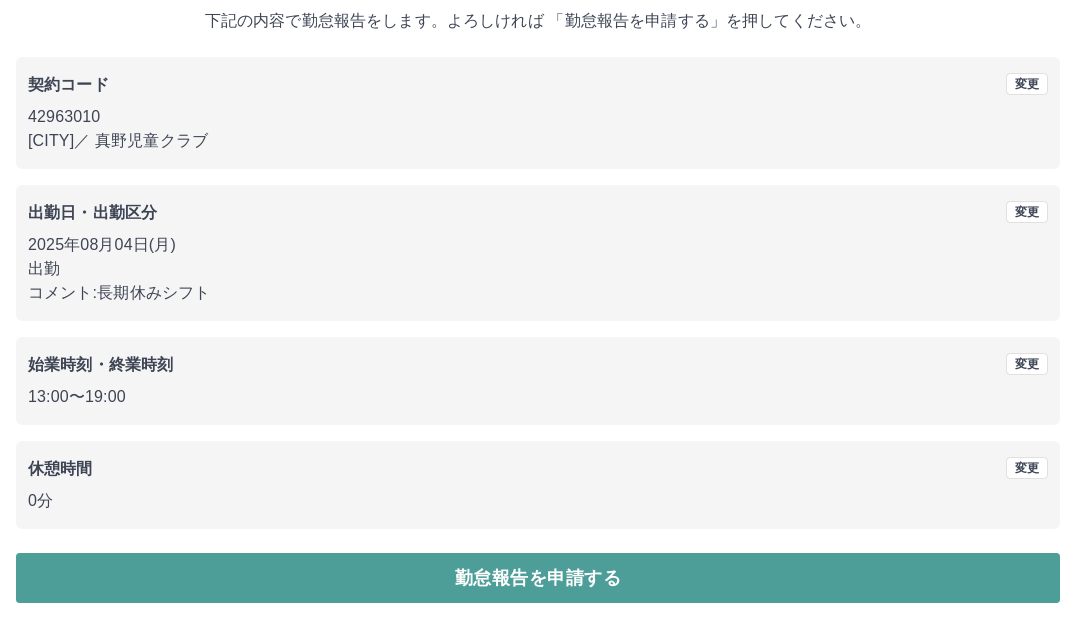click on "勤怠報告を申請する" at bounding box center (538, 578) 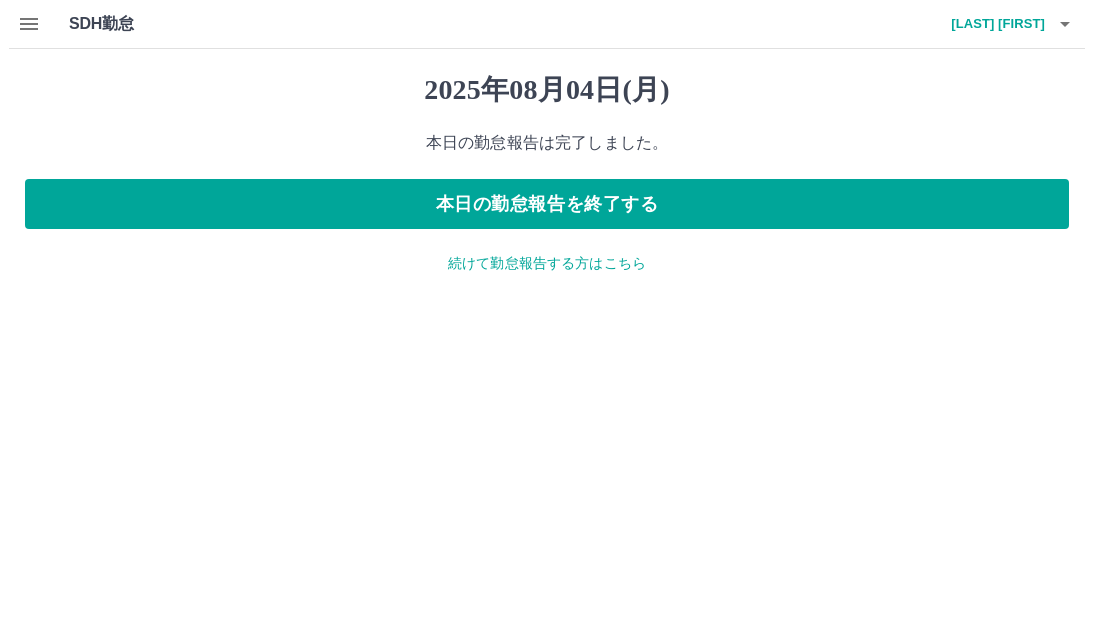 scroll, scrollTop: 0, scrollLeft: 0, axis: both 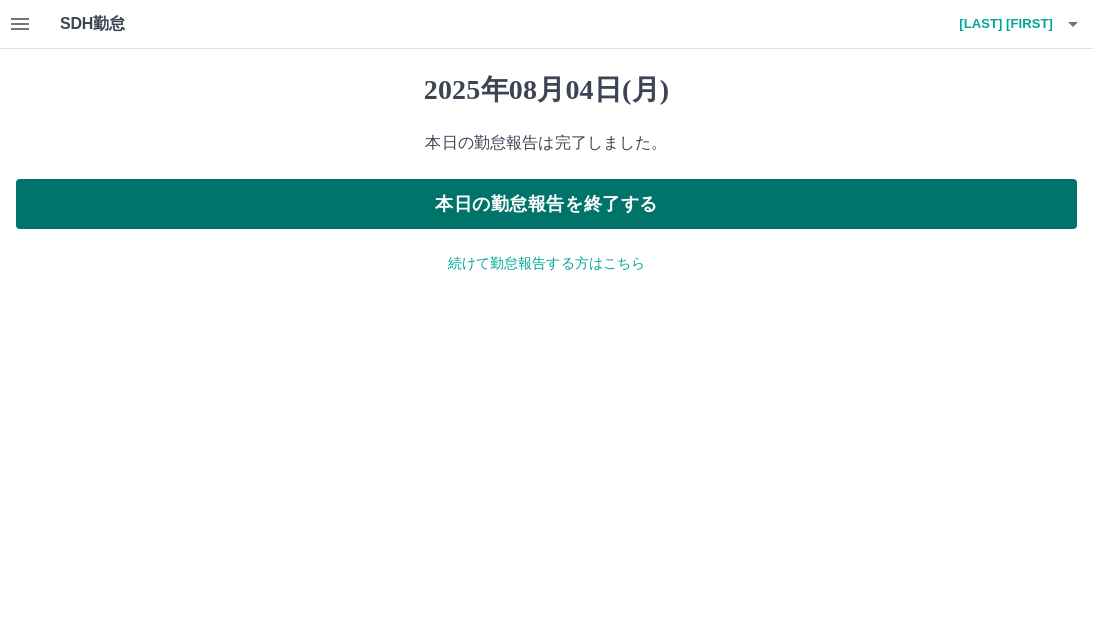 click on "本日の勤怠報告を終了する" at bounding box center (546, 204) 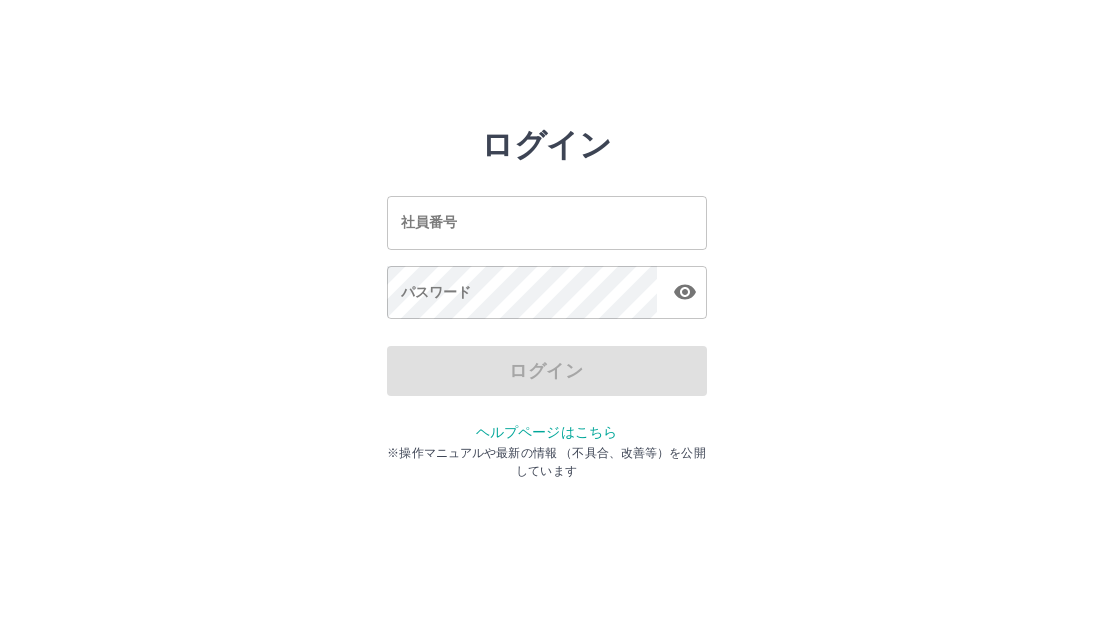 scroll, scrollTop: 0, scrollLeft: 0, axis: both 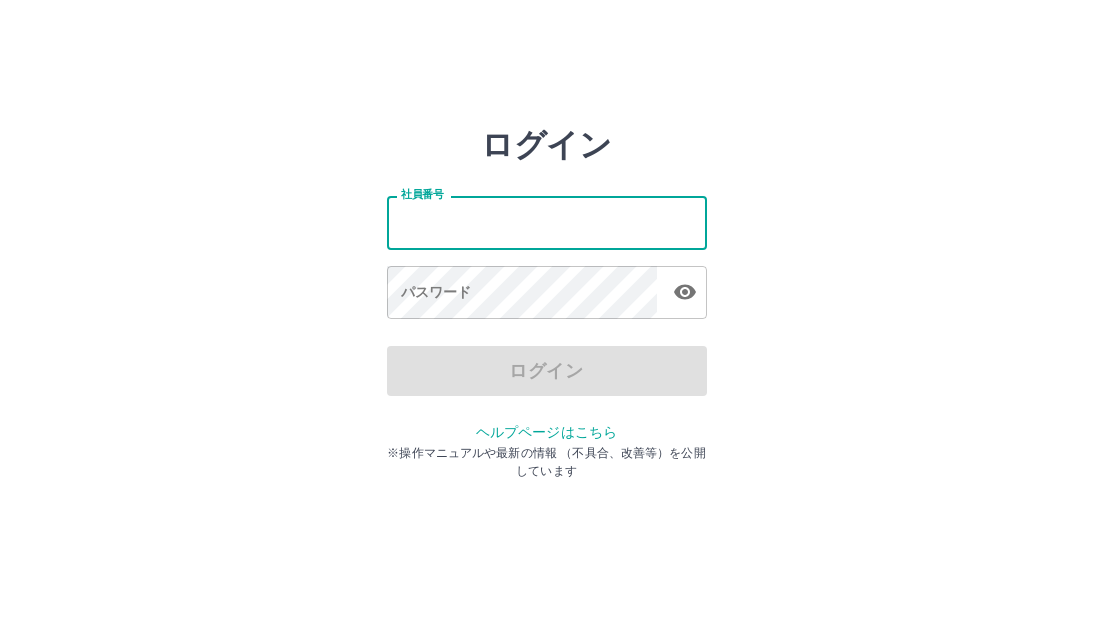 click on "社員番号" at bounding box center [547, 222] 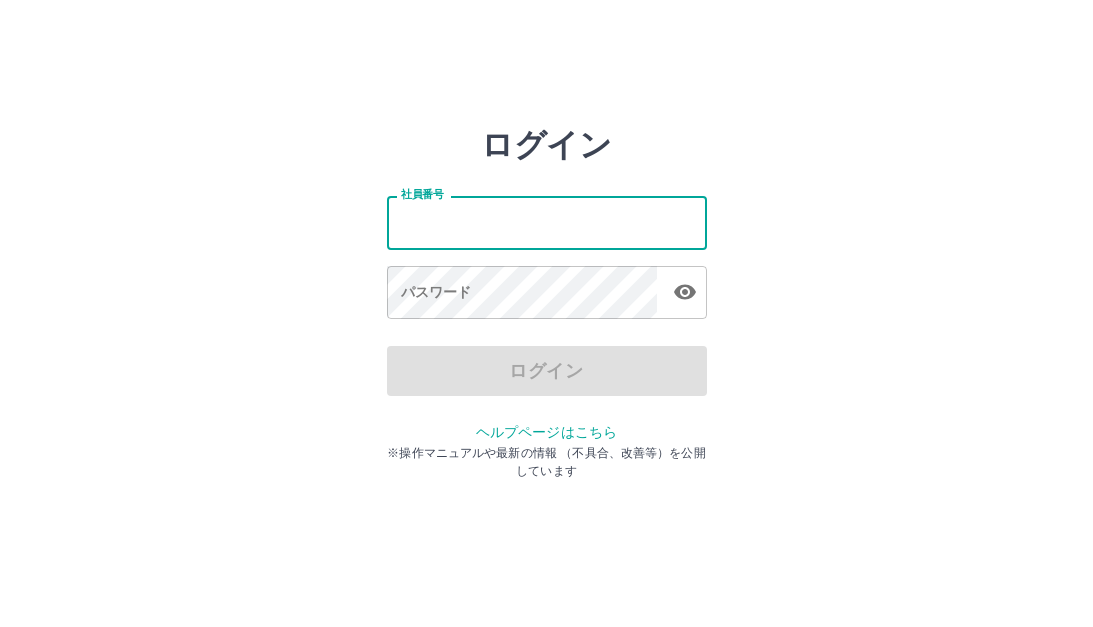 type on "*******" 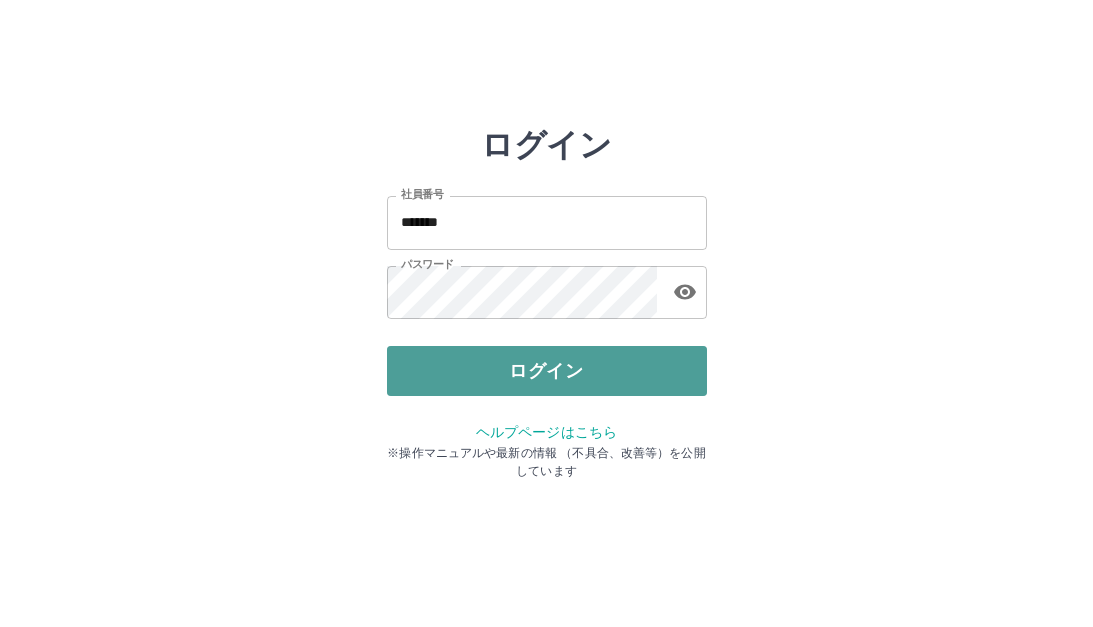 click on "ログイン" at bounding box center [547, 371] 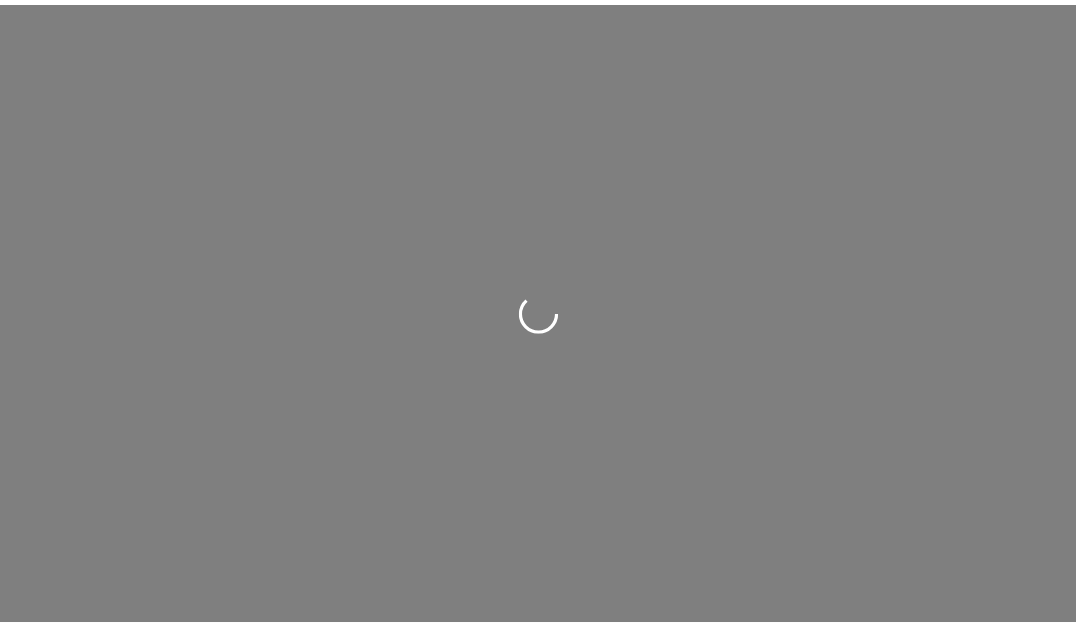 scroll, scrollTop: 0, scrollLeft: 0, axis: both 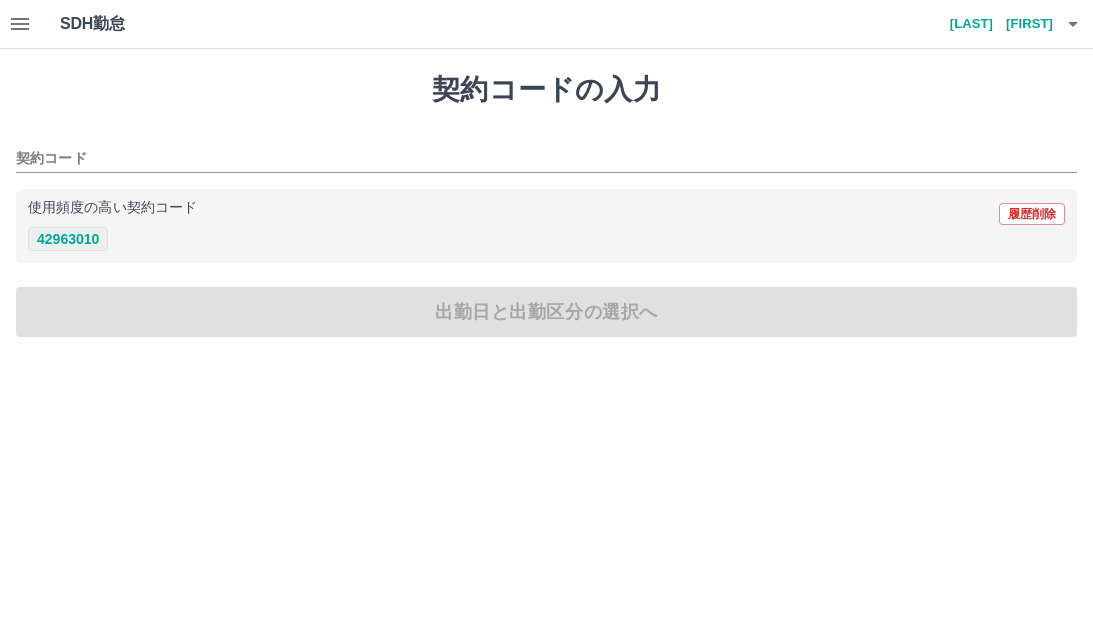 click on "42963010" at bounding box center [68, 239] 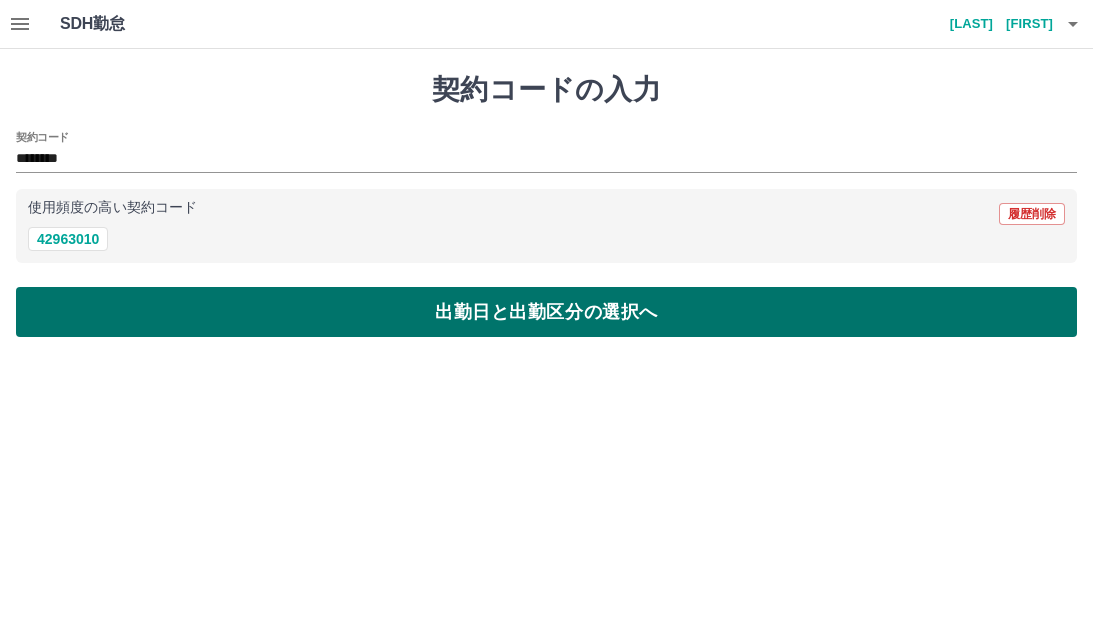 click on "出勤日と出勤区分の選択へ" at bounding box center [546, 312] 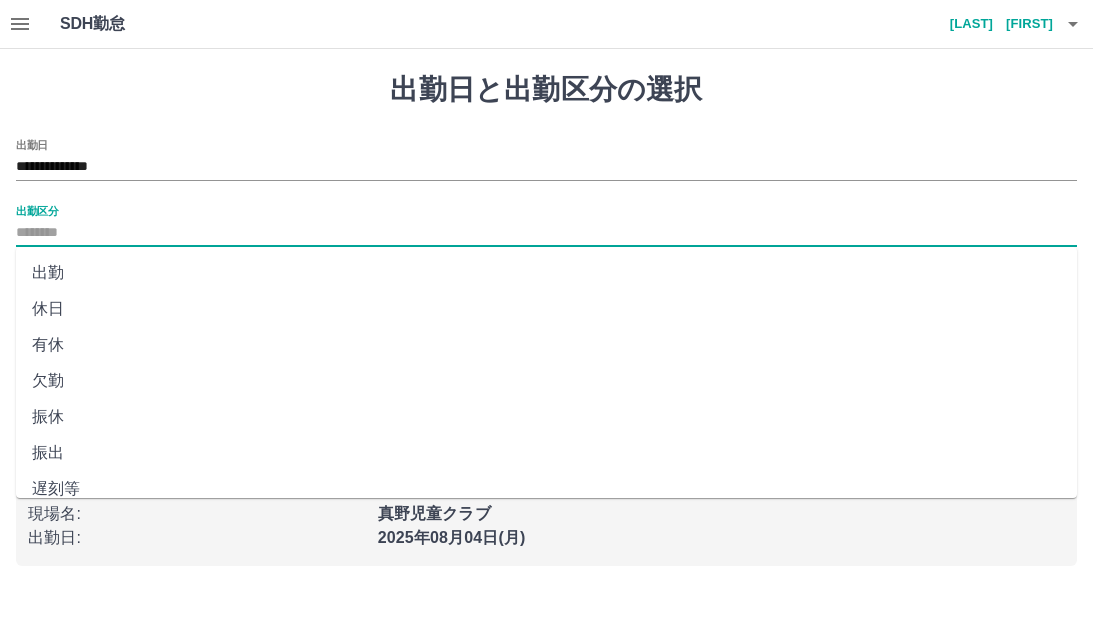 click on "出勤区分" at bounding box center (546, 233) 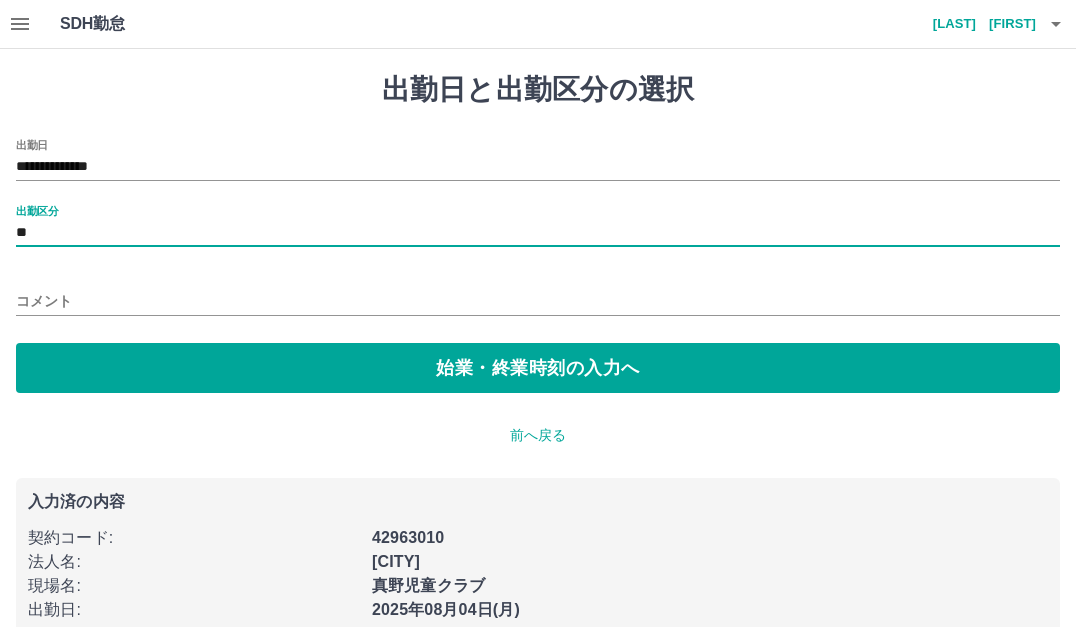 click on "コメント" at bounding box center (538, 301) 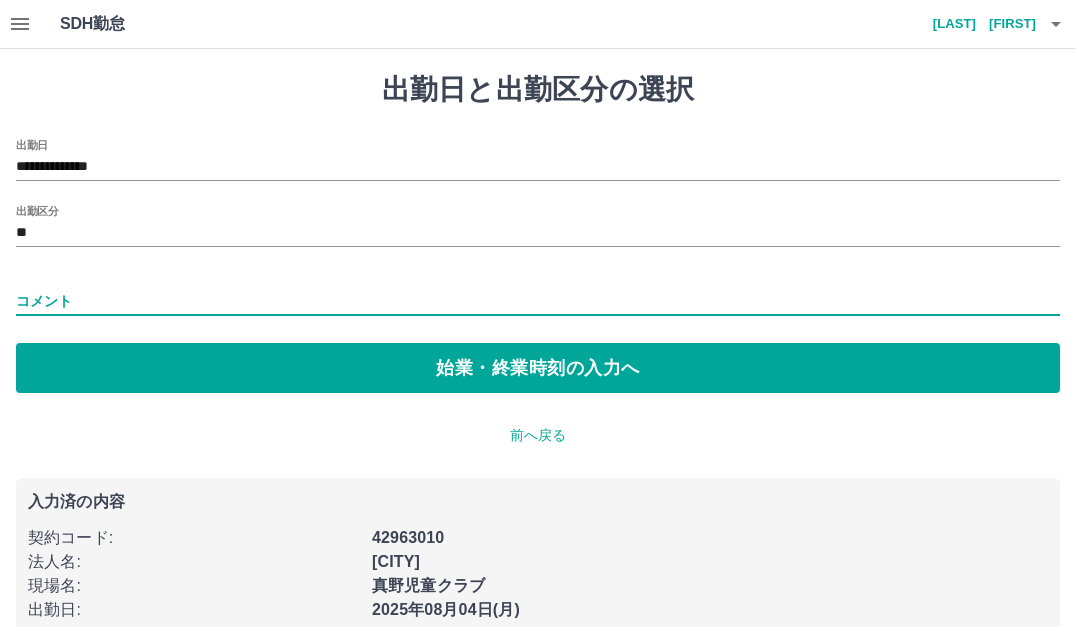 type on "*******" 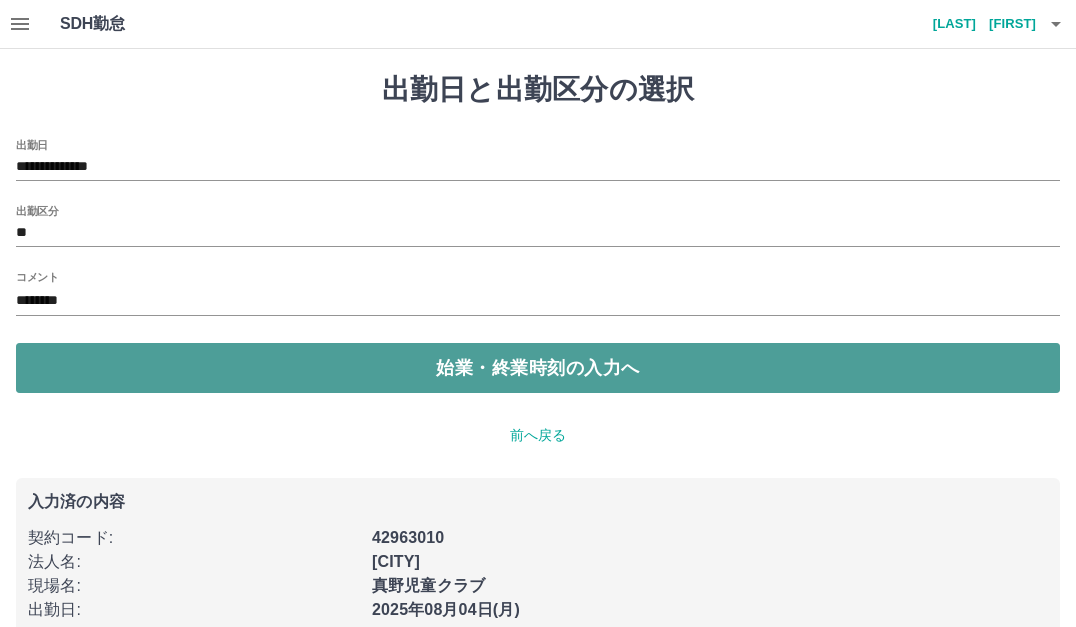 click on "始業・終業時刻の入力へ" at bounding box center [538, 368] 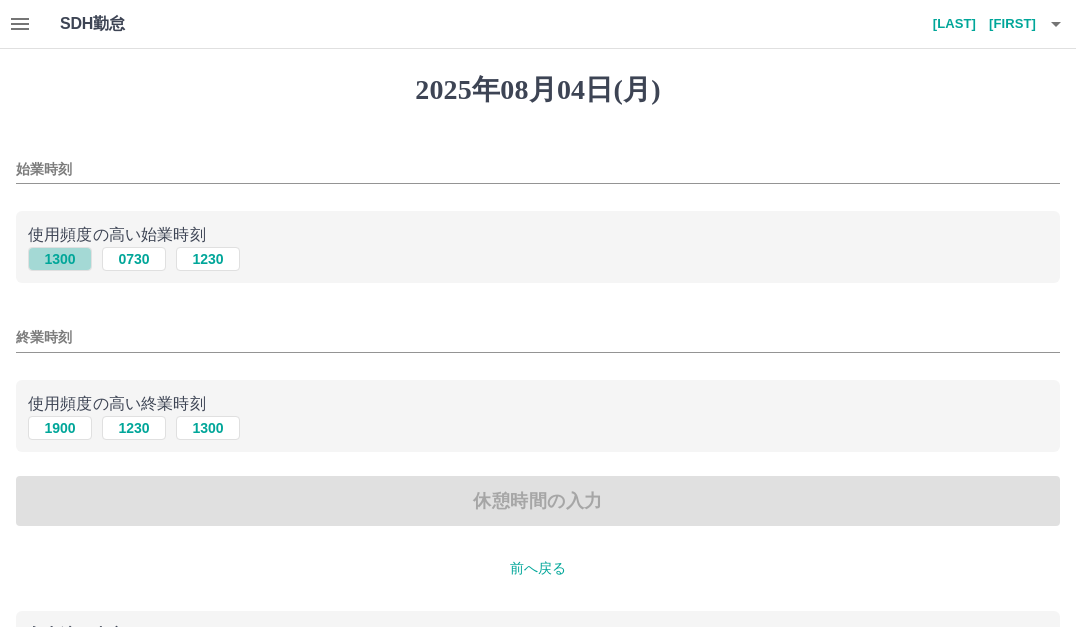 click on "1300" at bounding box center [60, 259] 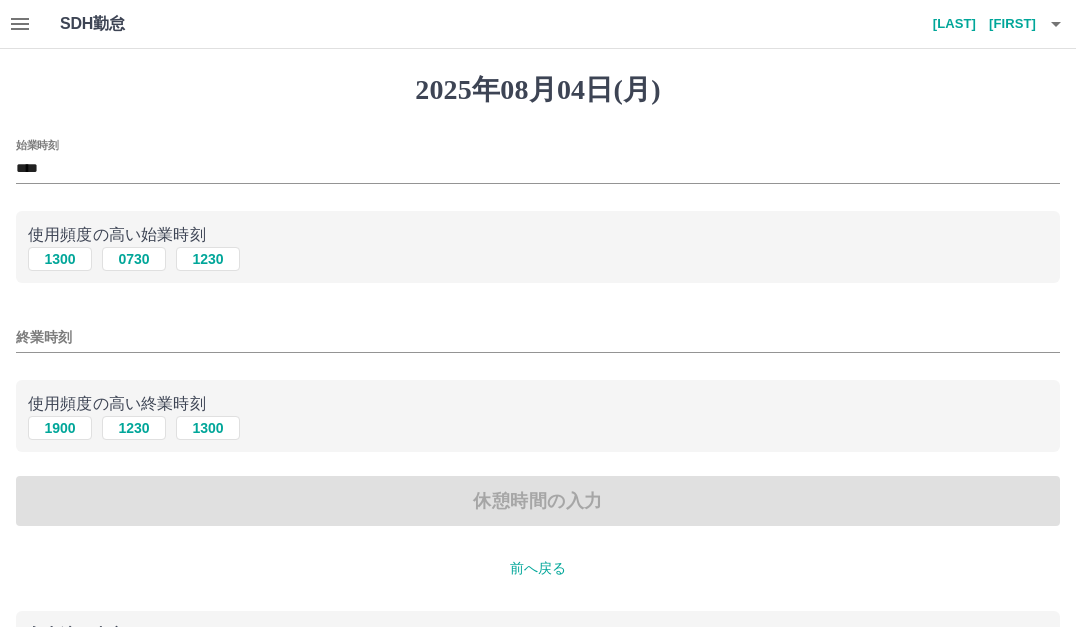 click on "終業時刻" at bounding box center [538, 337] 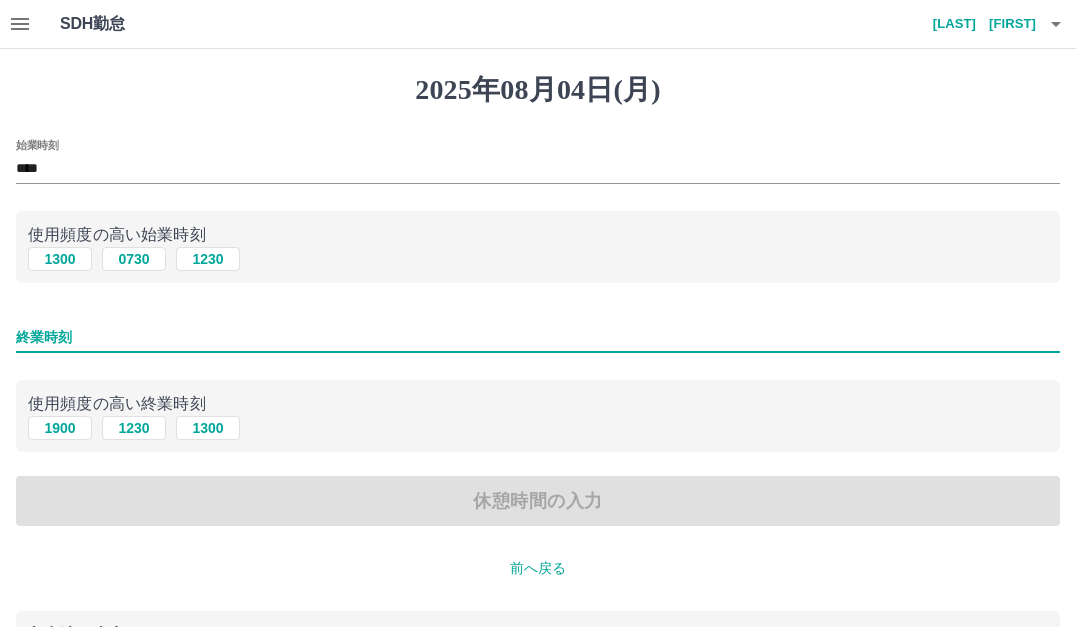 type on "****" 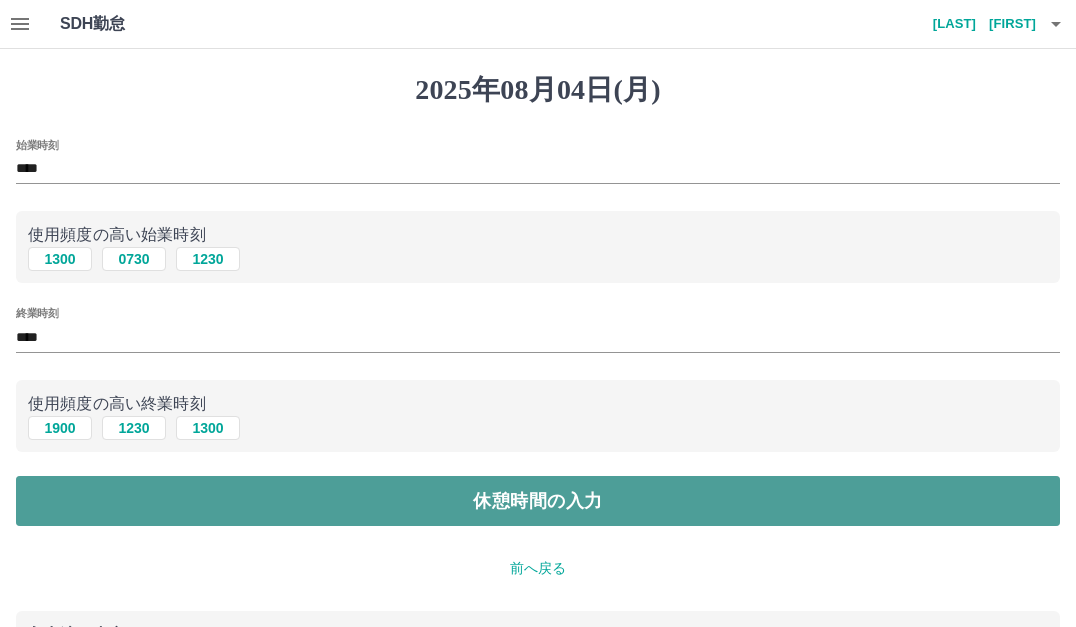 click on "休憩時間の入力" at bounding box center [538, 501] 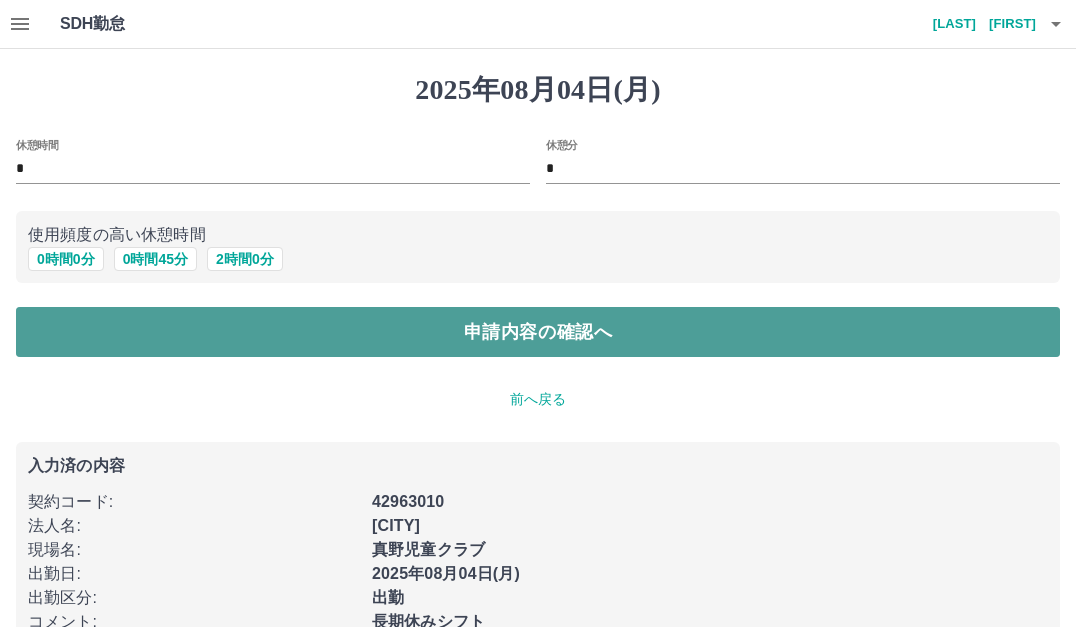 click on "申請内容の確認へ" at bounding box center (538, 332) 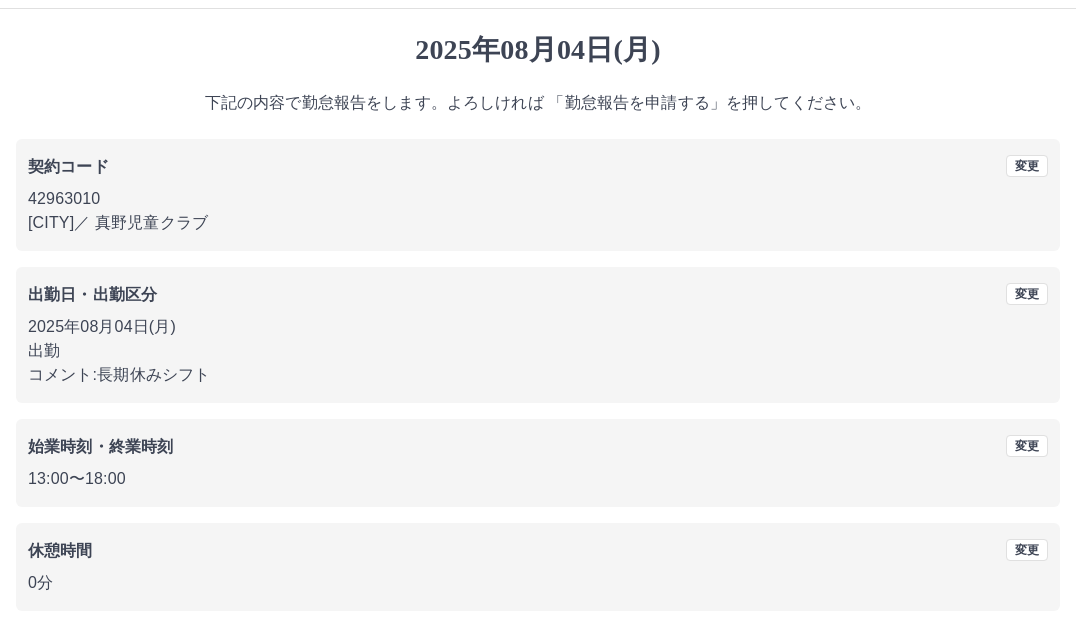 scroll, scrollTop: 122, scrollLeft: 0, axis: vertical 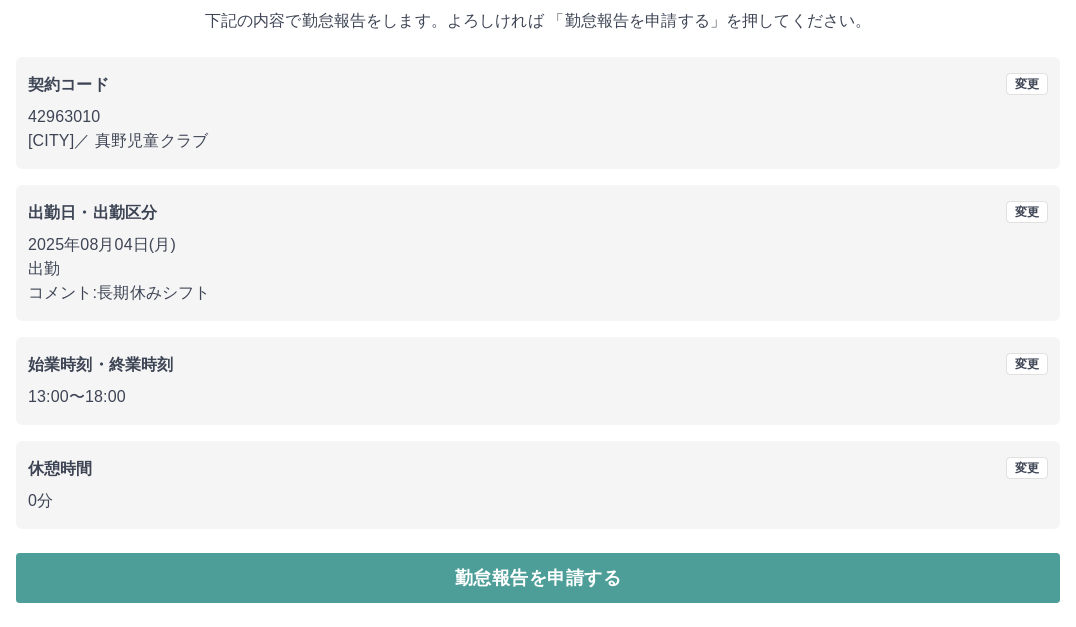 click on "勤怠報告を申請する" at bounding box center [538, 578] 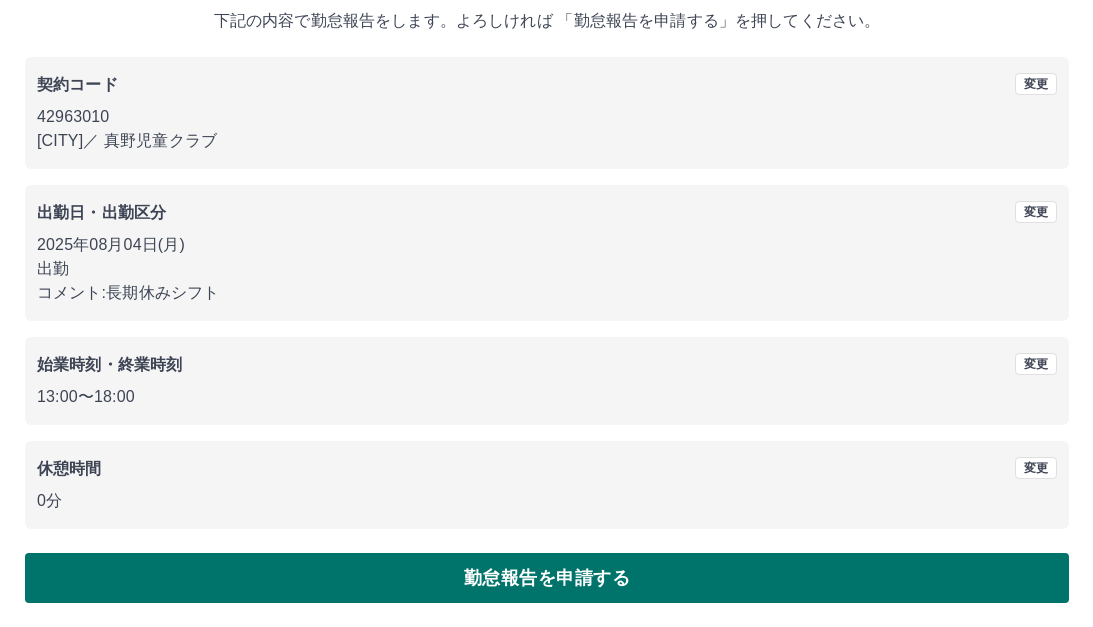scroll, scrollTop: 0, scrollLeft: 0, axis: both 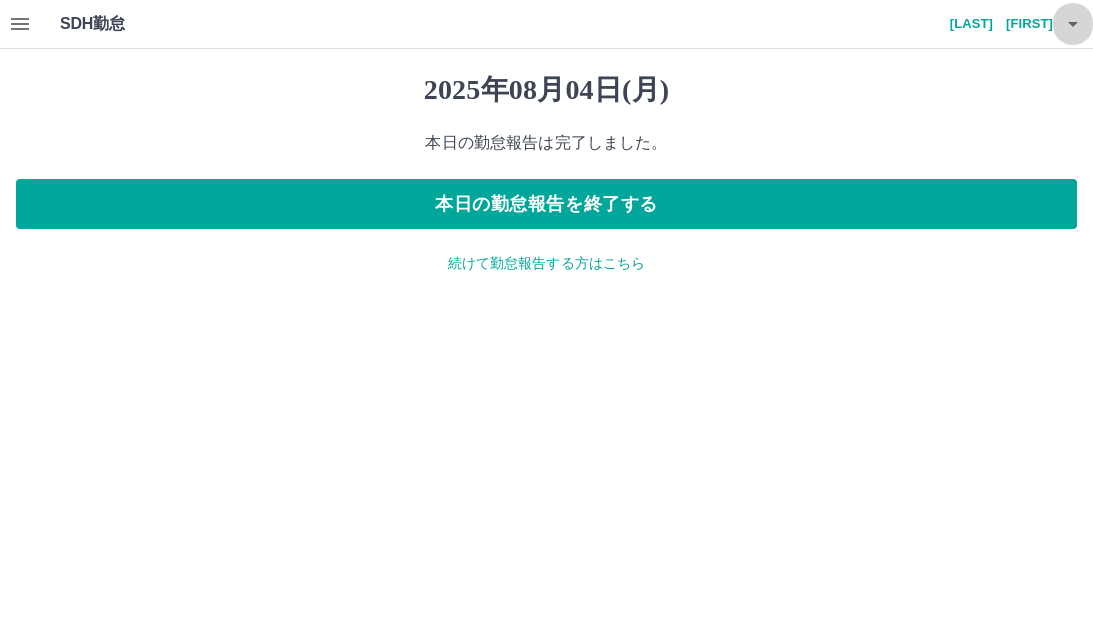 click 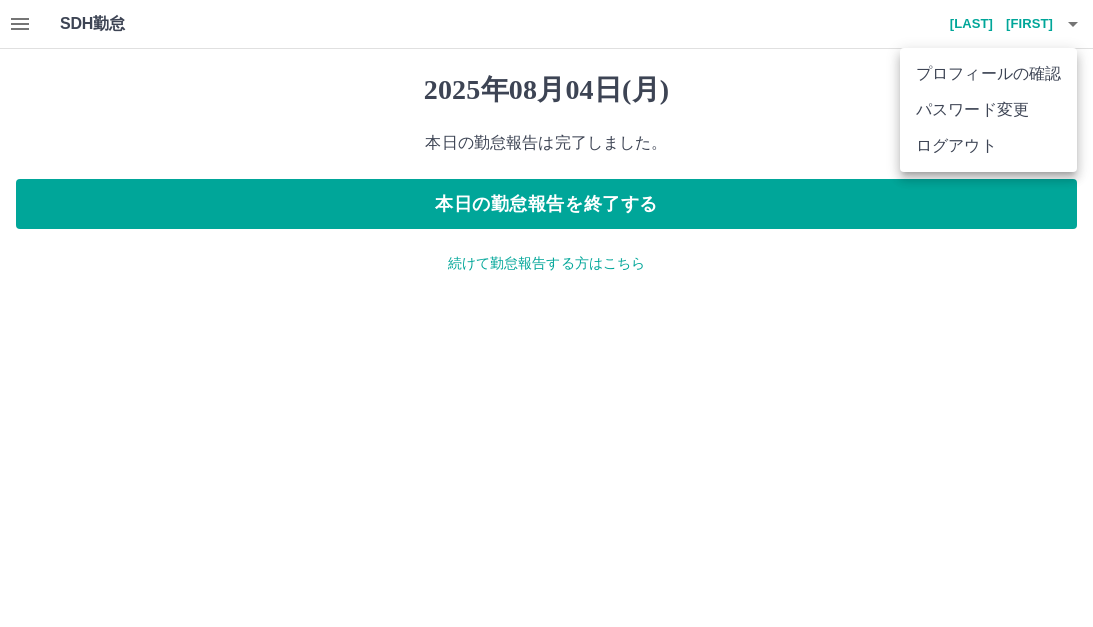 click on "ログアウト" at bounding box center (988, 146) 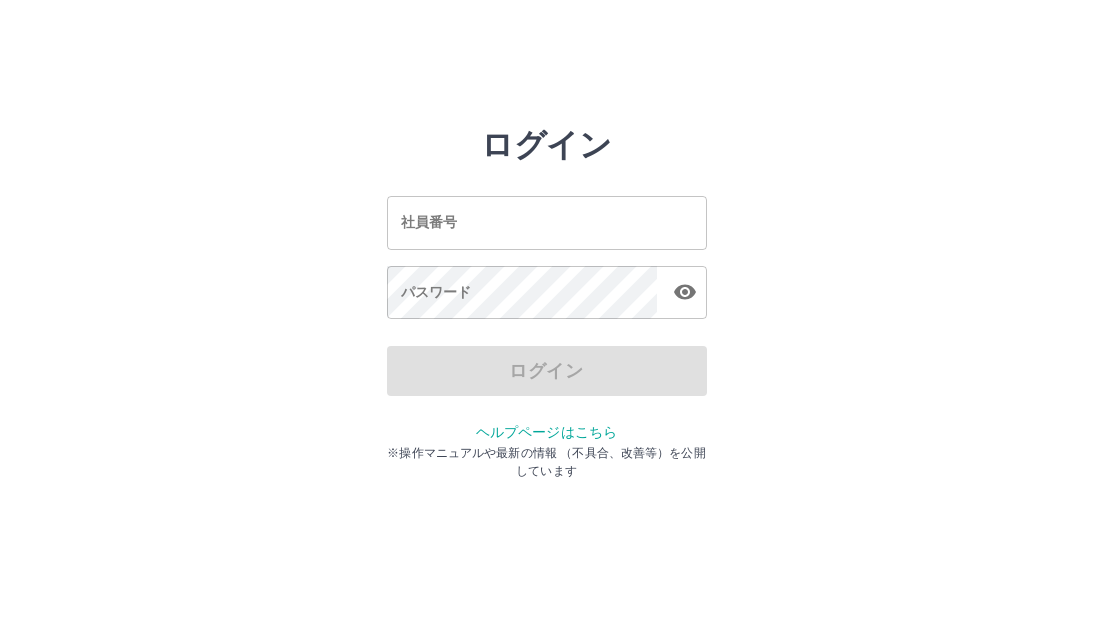 scroll, scrollTop: 0, scrollLeft: 0, axis: both 